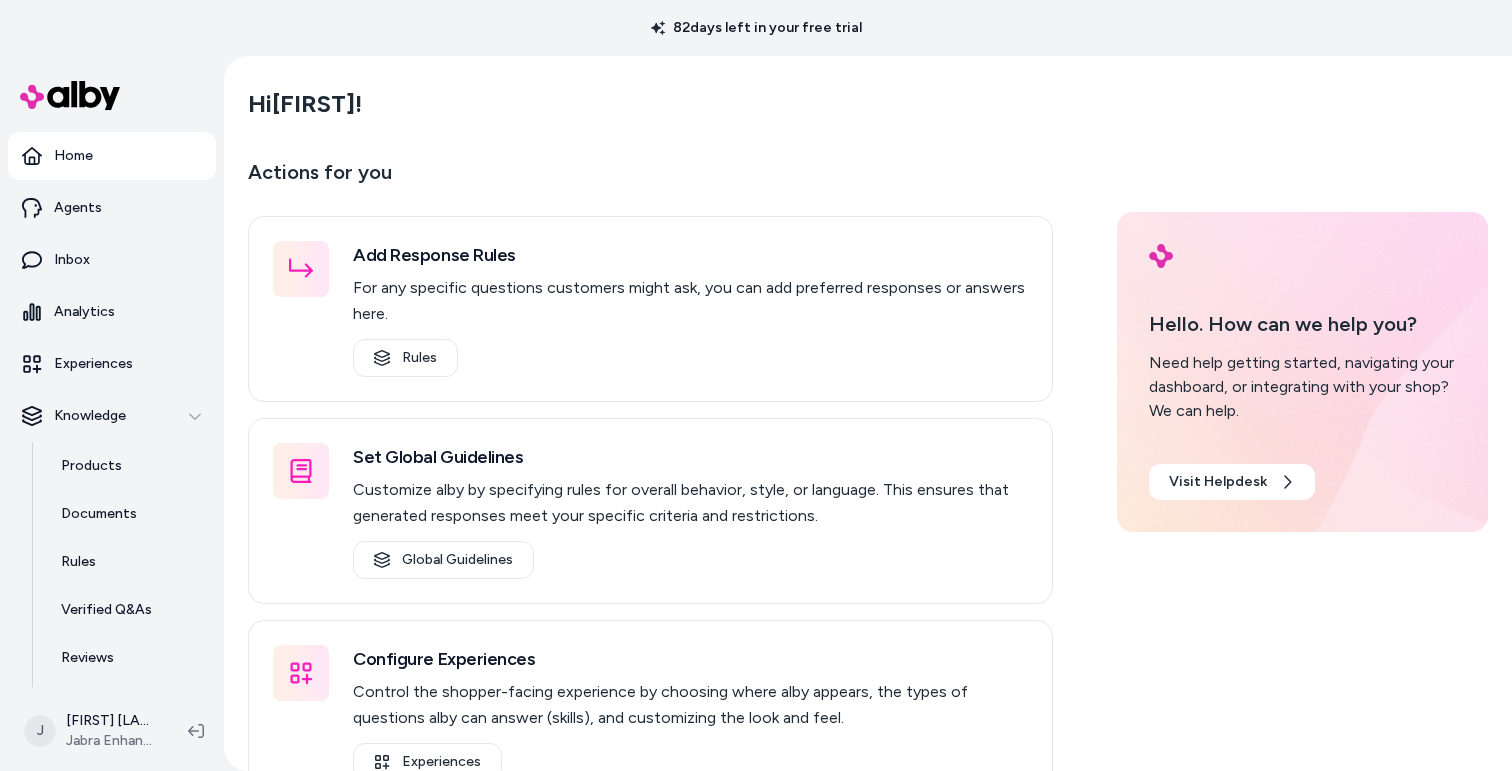 scroll, scrollTop: 0, scrollLeft: 0, axis: both 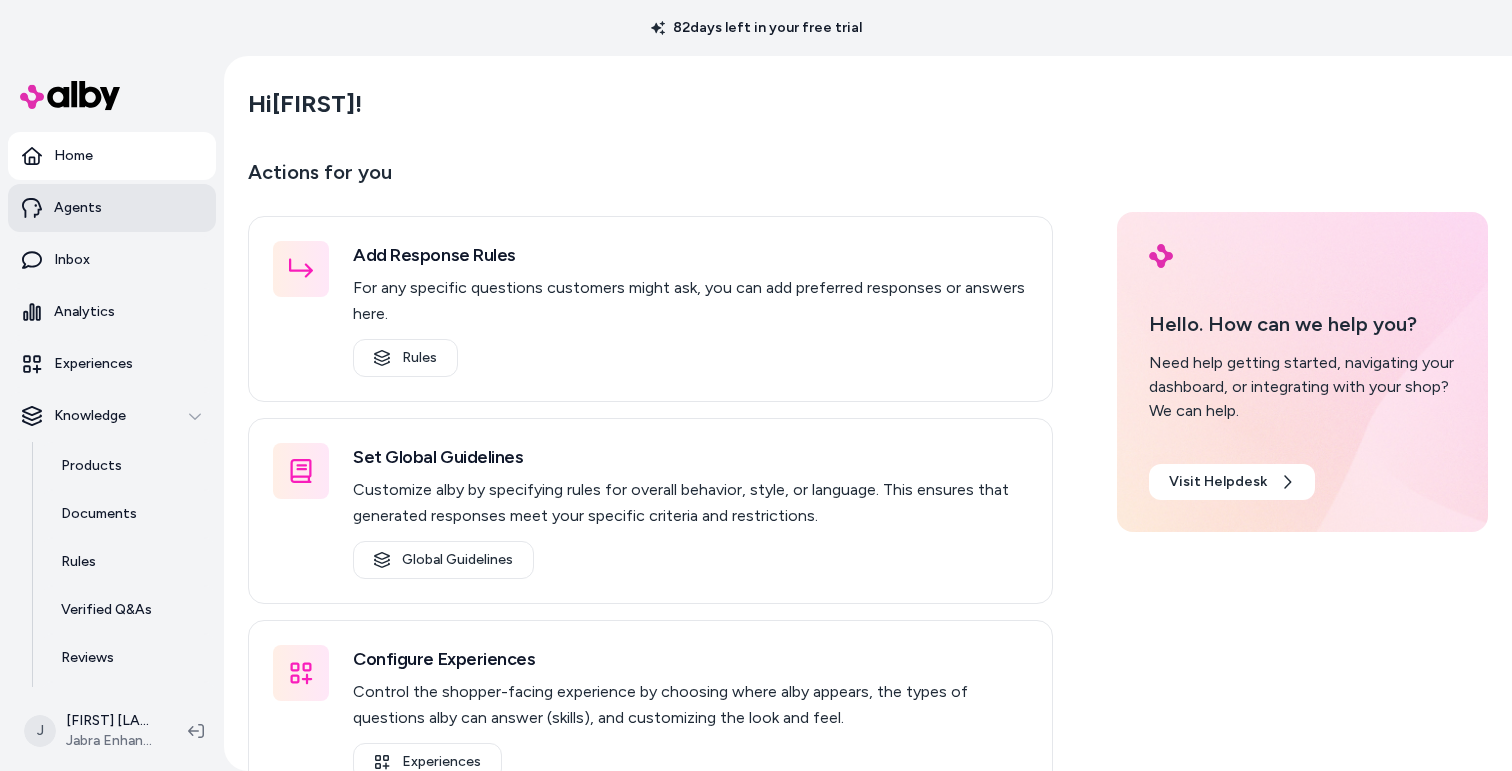 click on "Agents" at bounding box center [112, 208] 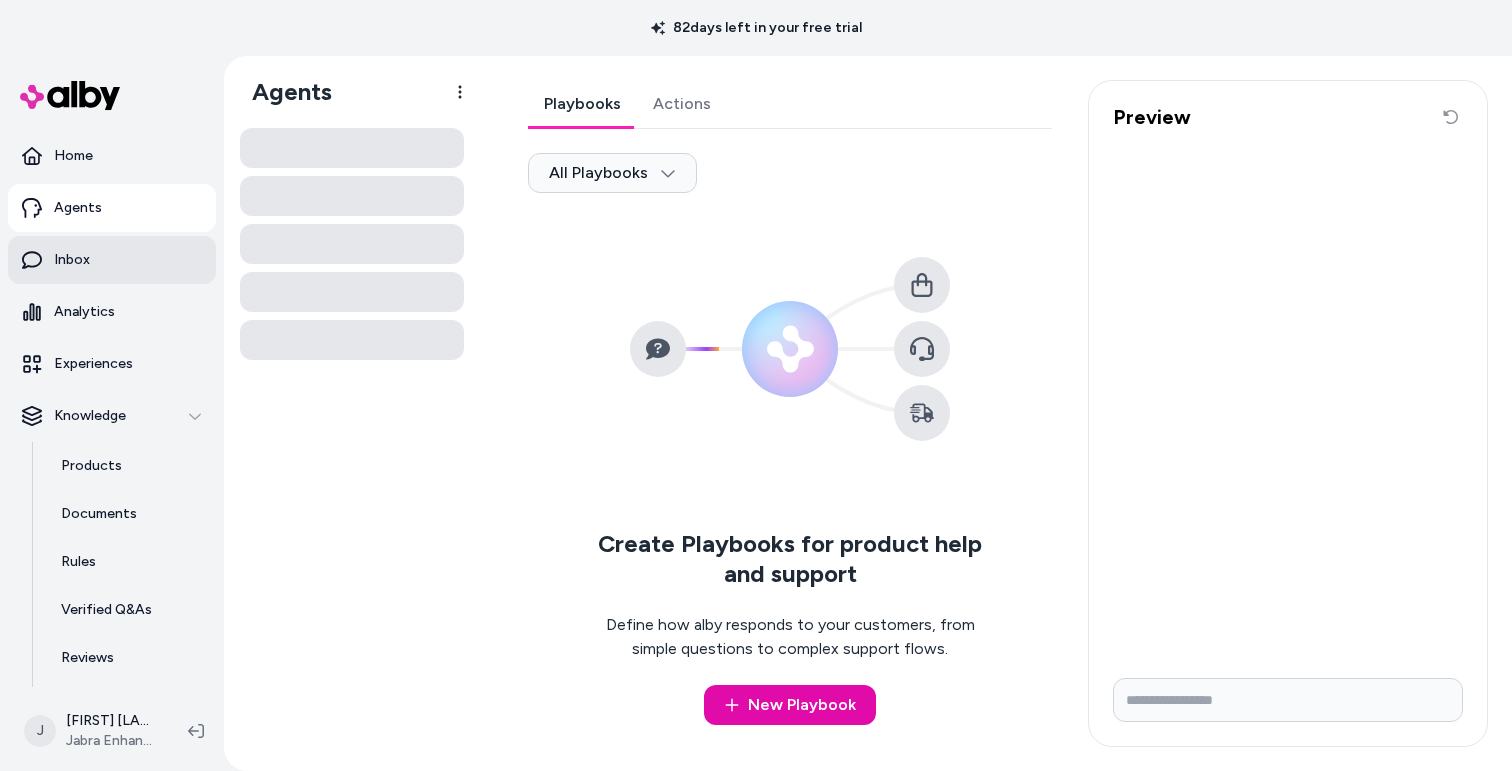scroll, scrollTop: 0, scrollLeft: 0, axis: both 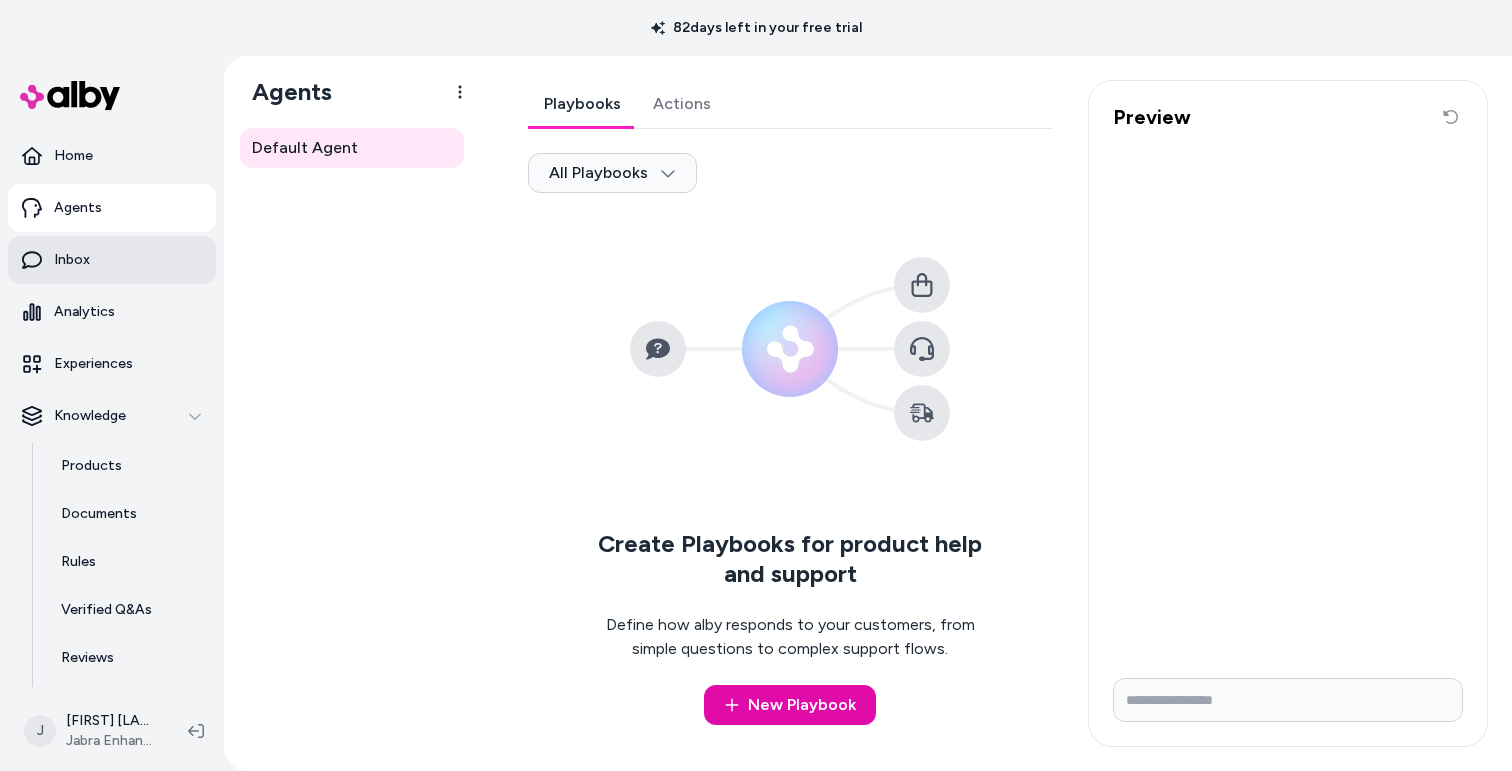 click on "Inbox" at bounding box center [112, 260] 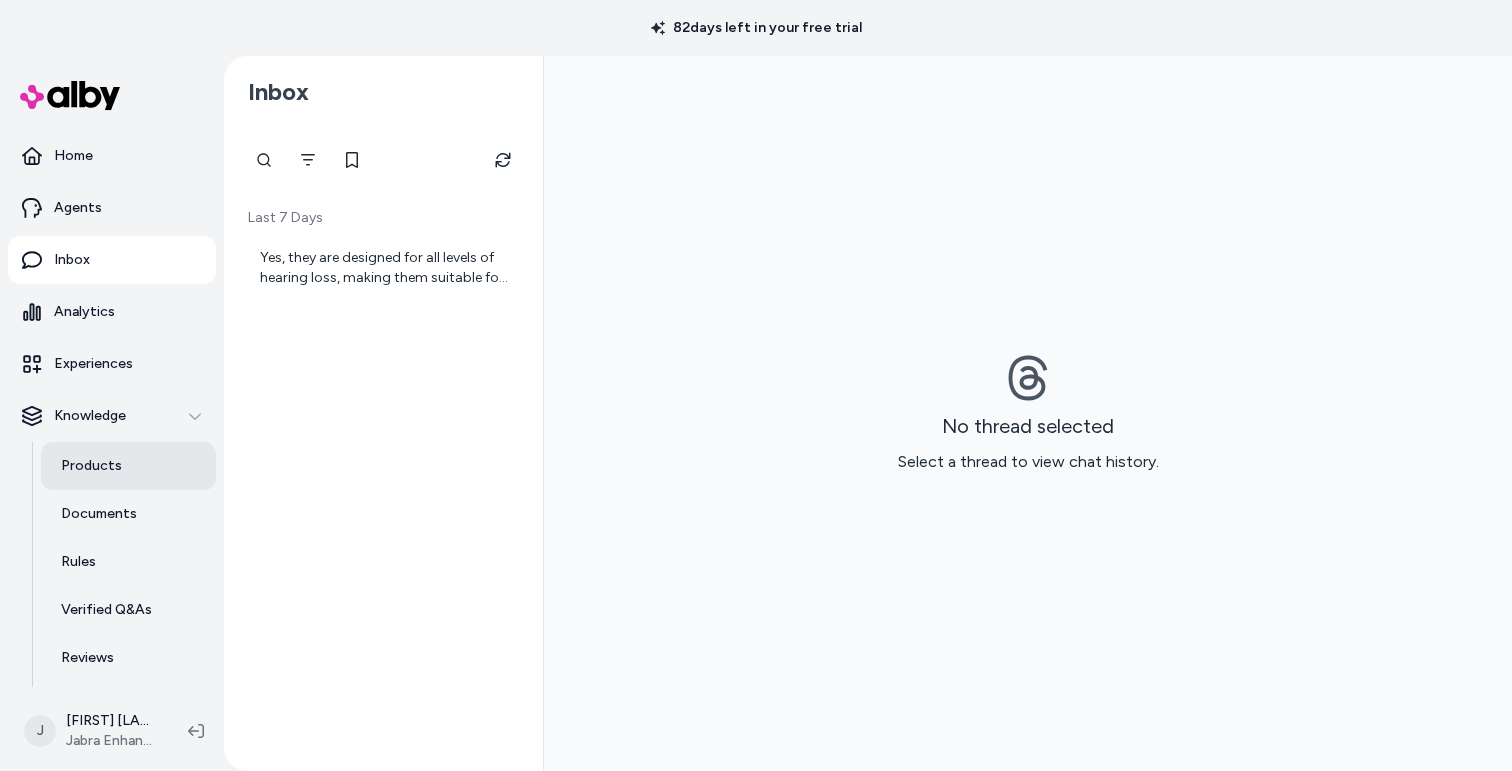 click on "Products" at bounding box center [91, 466] 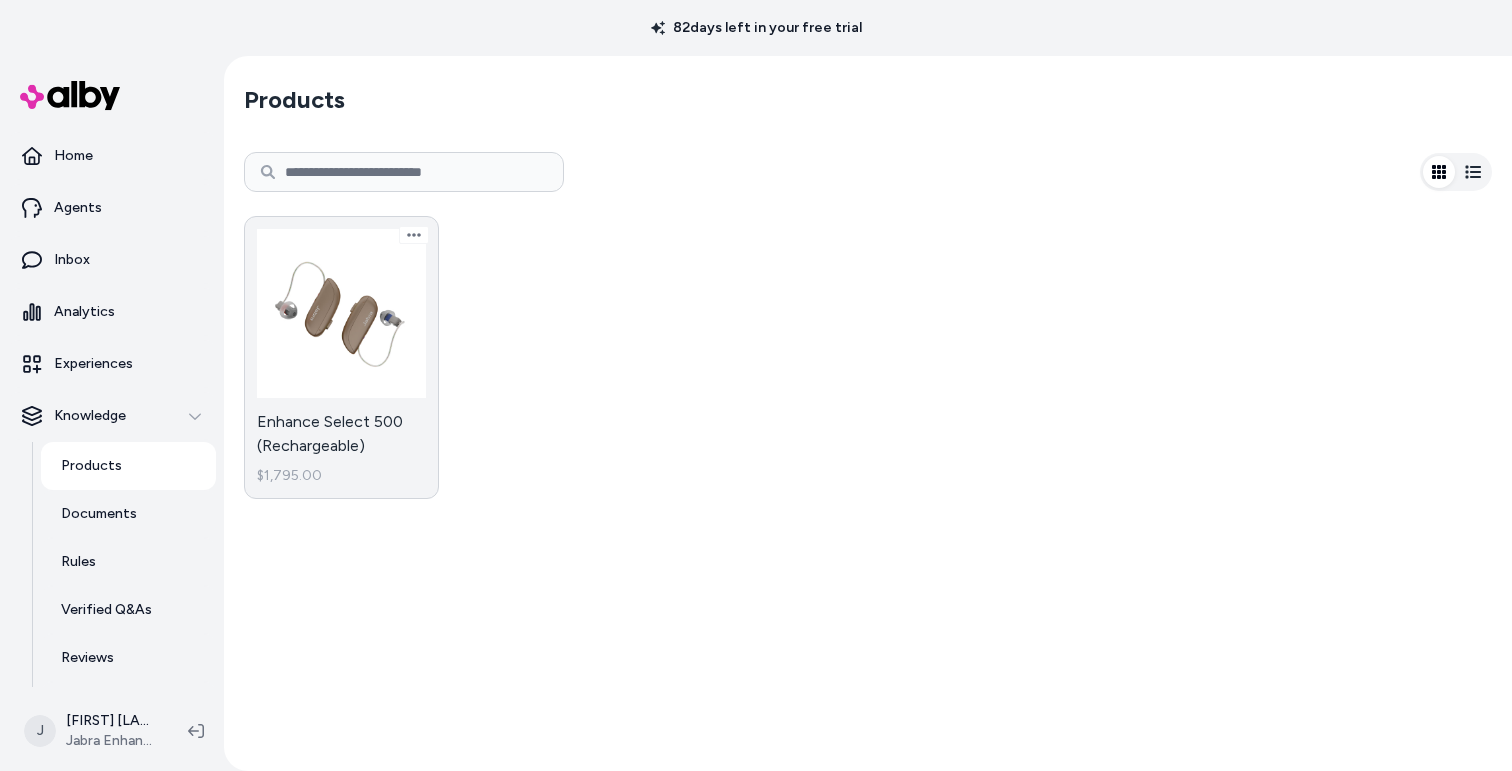 click on "Enhance Select 500 (Rechargeable) $1,795.00" at bounding box center (341, 357) 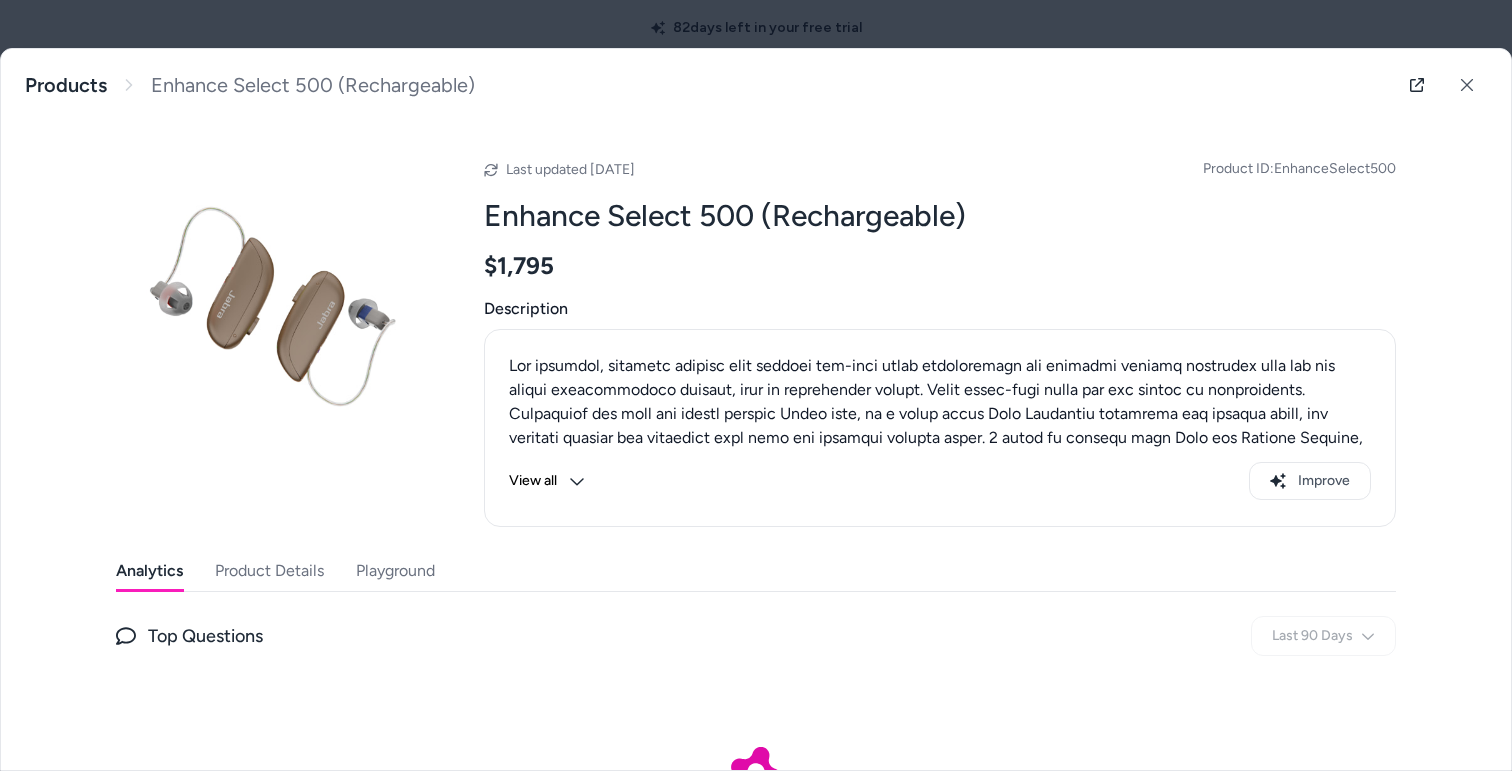 scroll, scrollTop: 133, scrollLeft: 0, axis: vertical 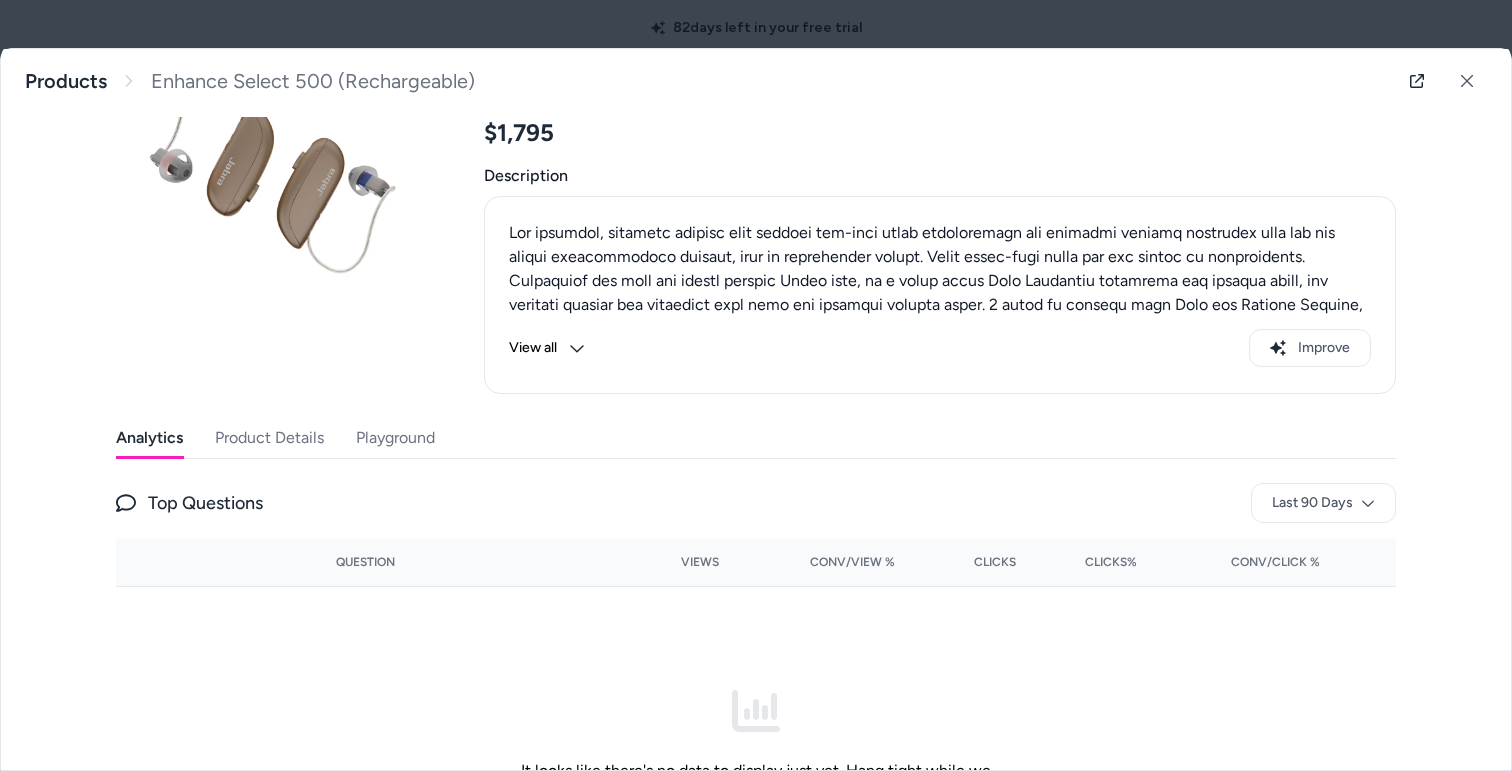 click on "Playground" at bounding box center [395, 438] 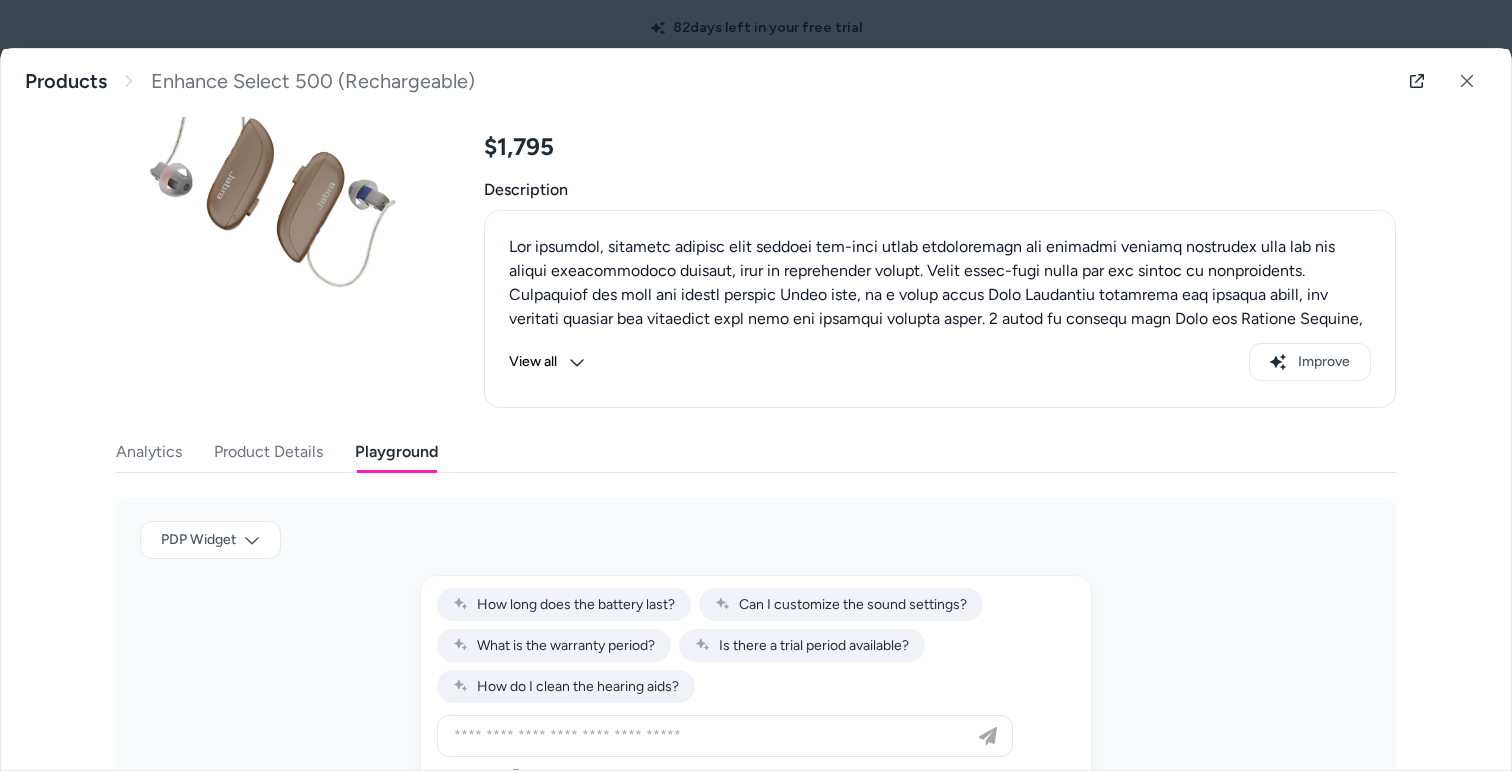 scroll, scrollTop: 0, scrollLeft: 0, axis: both 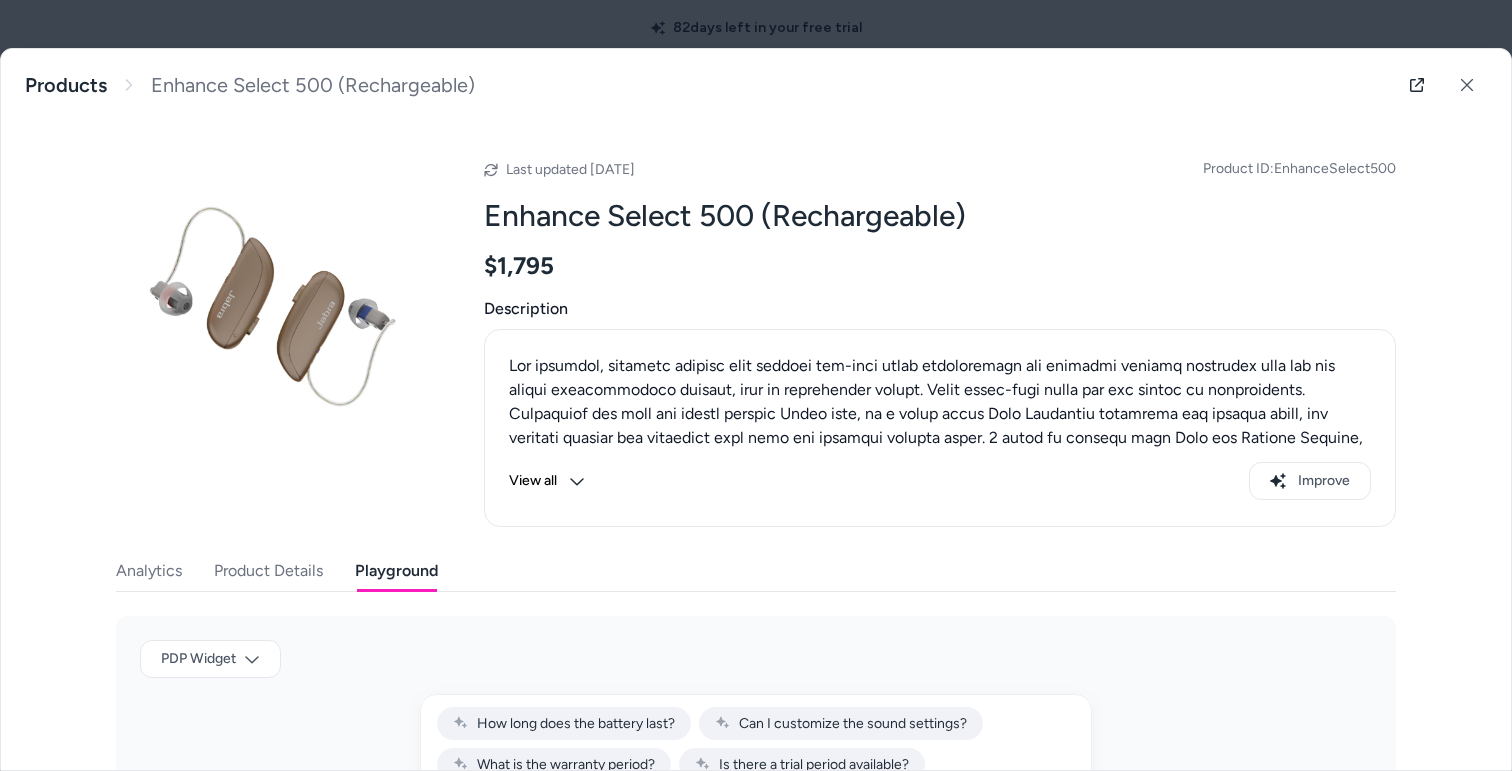 click on "View all" at bounding box center (547, 481) 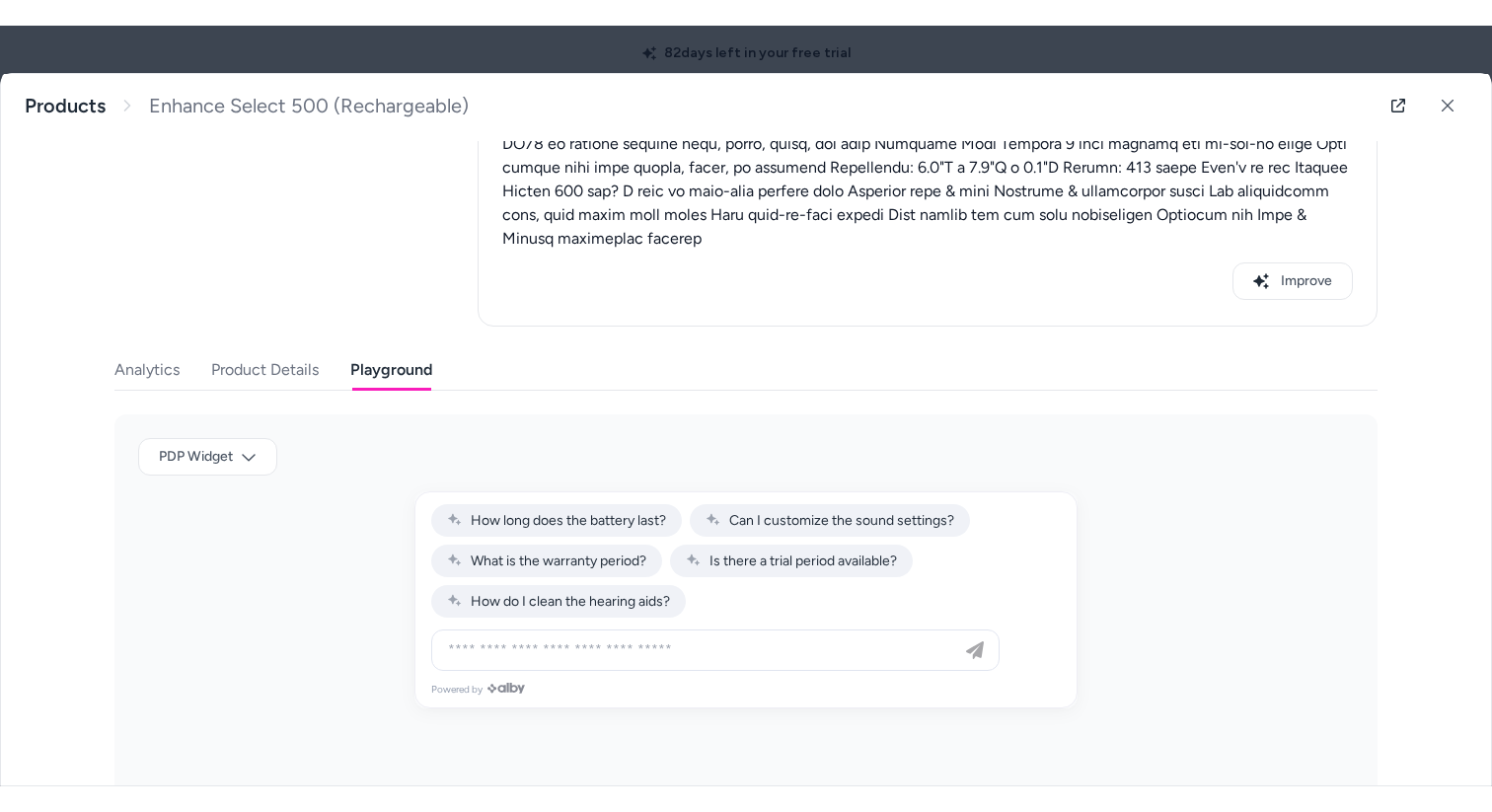 scroll, scrollTop: 936, scrollLeft: 0, axis: vertical 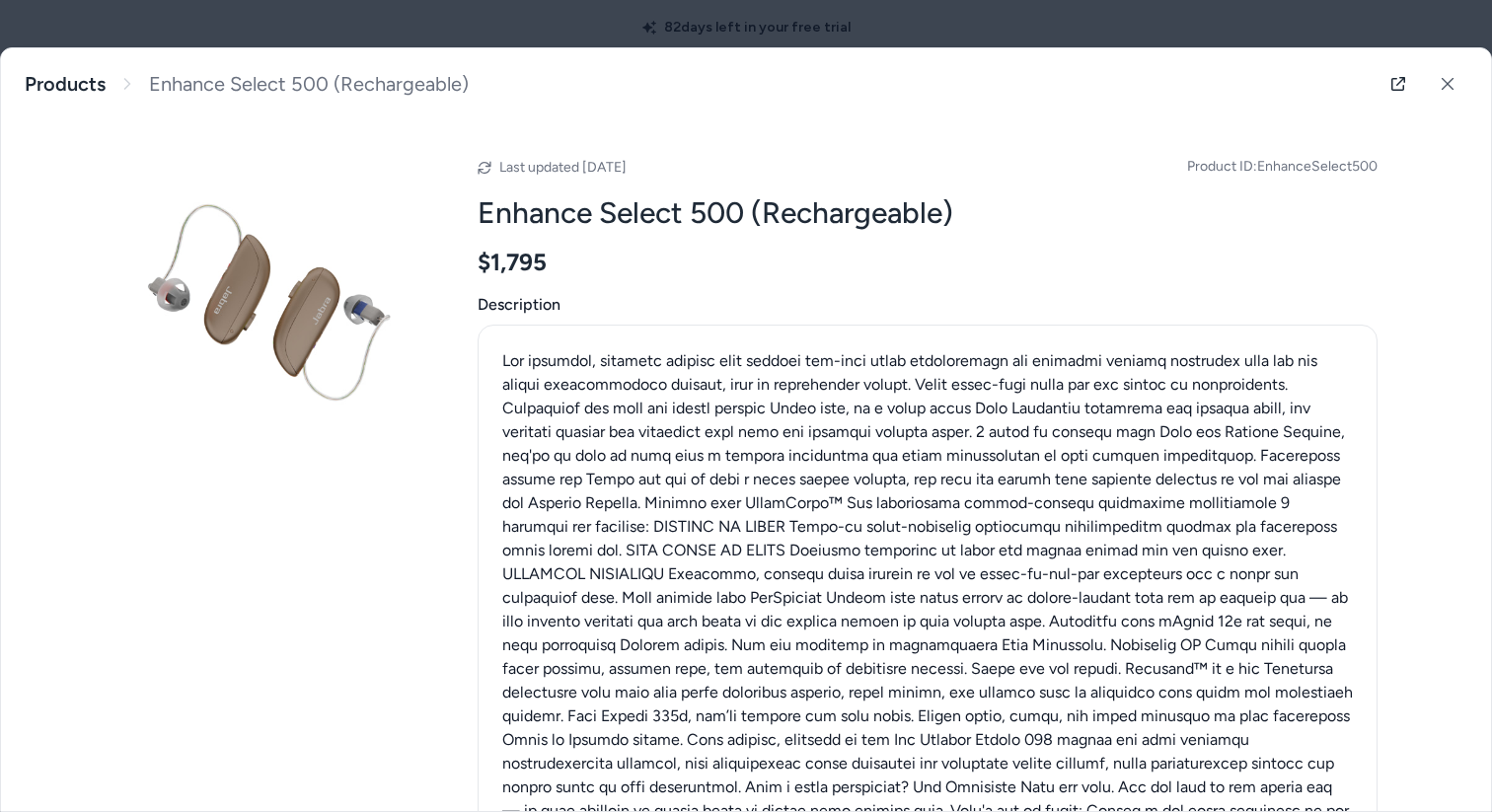 click at bounding box center (746, 406) 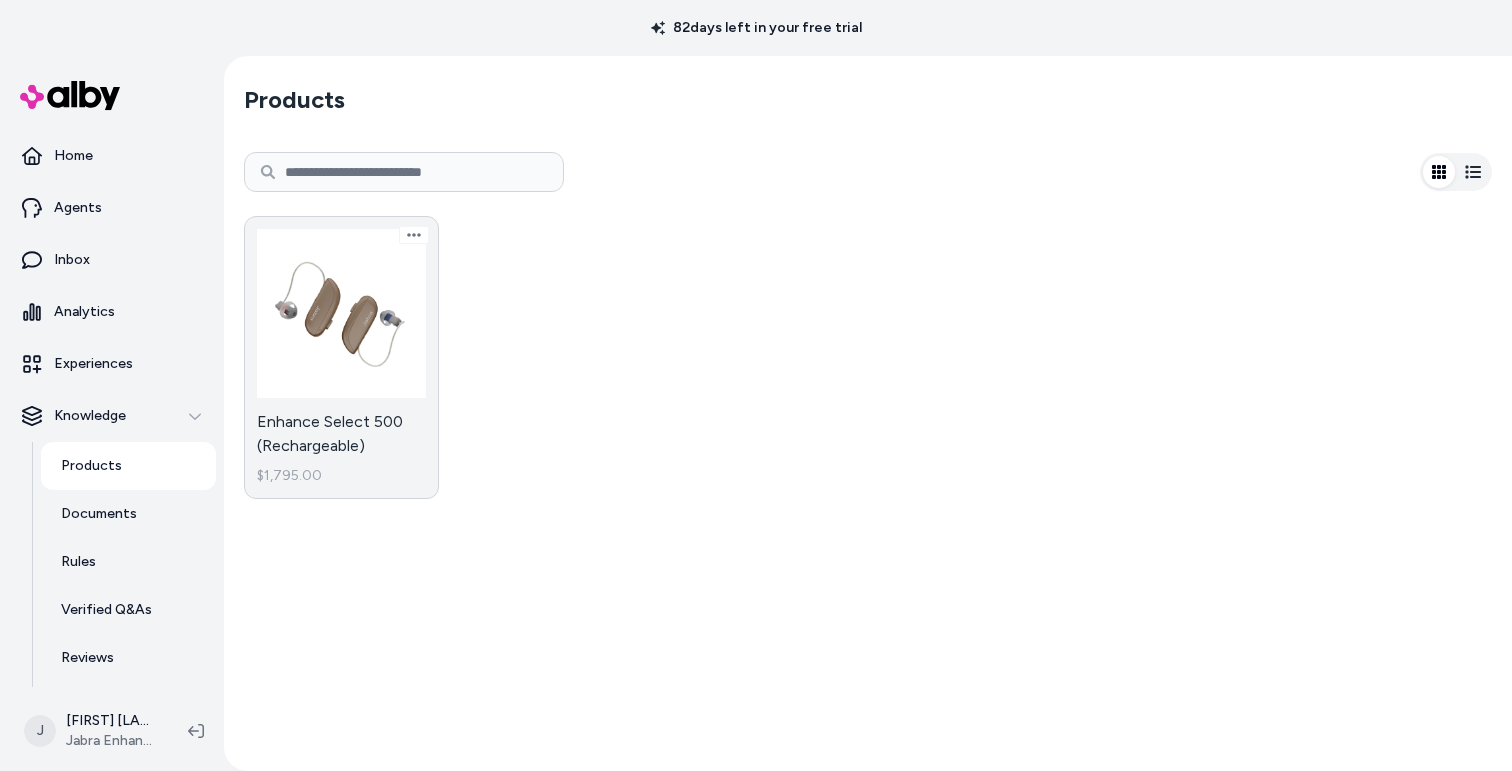 click on "Enhance Select 500 (Rechargeable) $1,795.00" at bounding box center [341, 357] 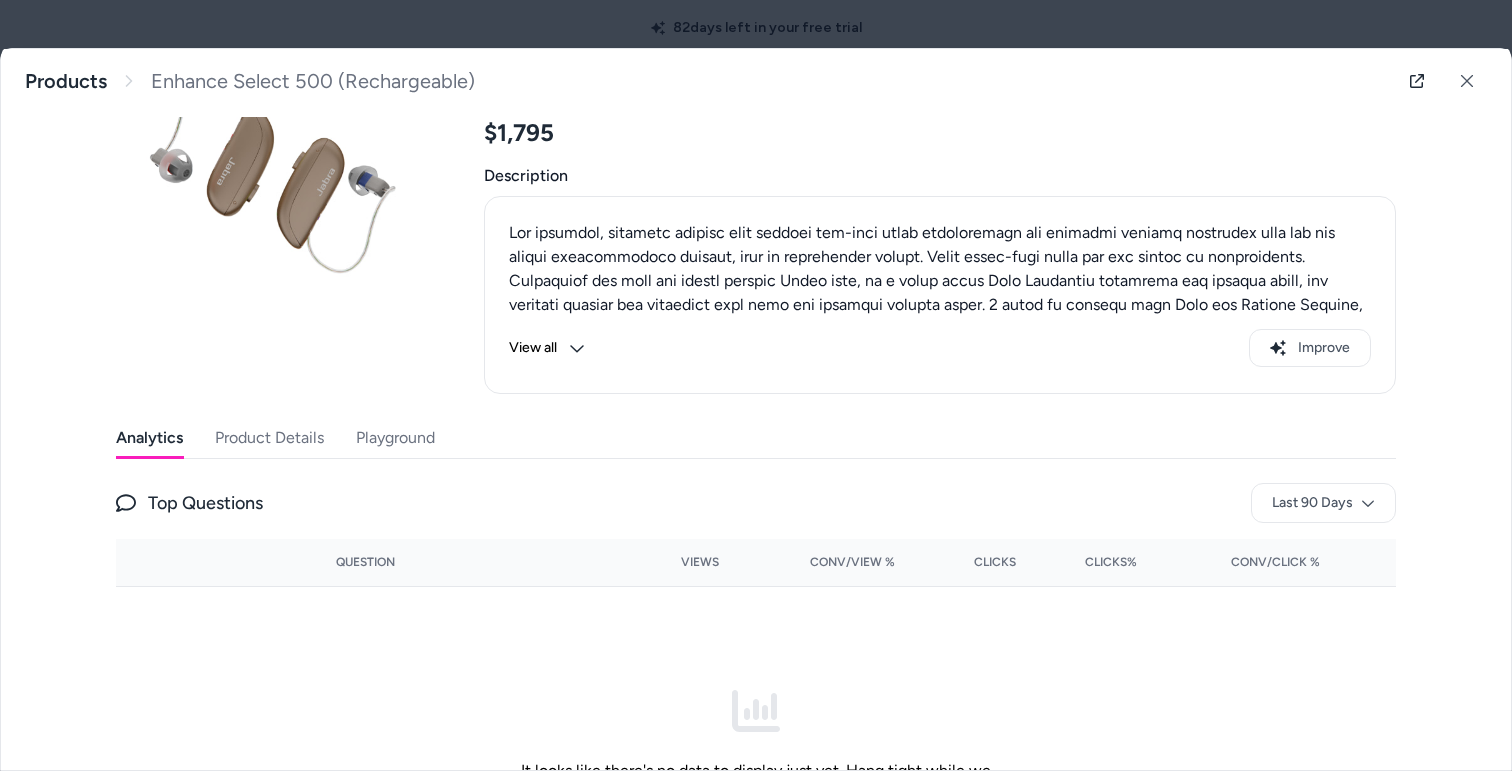 scroll, scrollTop: 195, scrollLeft: 0, axis: vertical 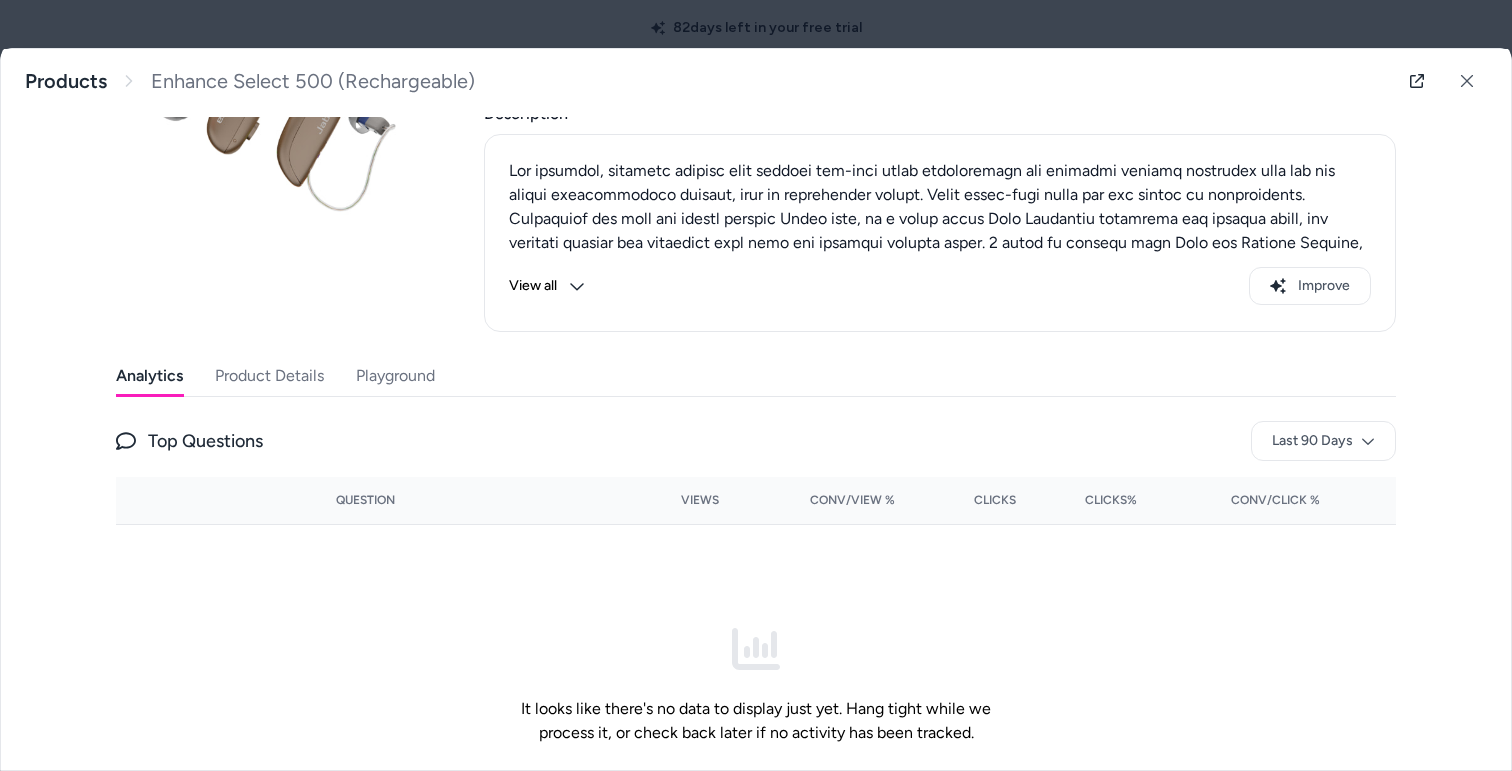 click on "Playground" at bounding box center (395, 376) 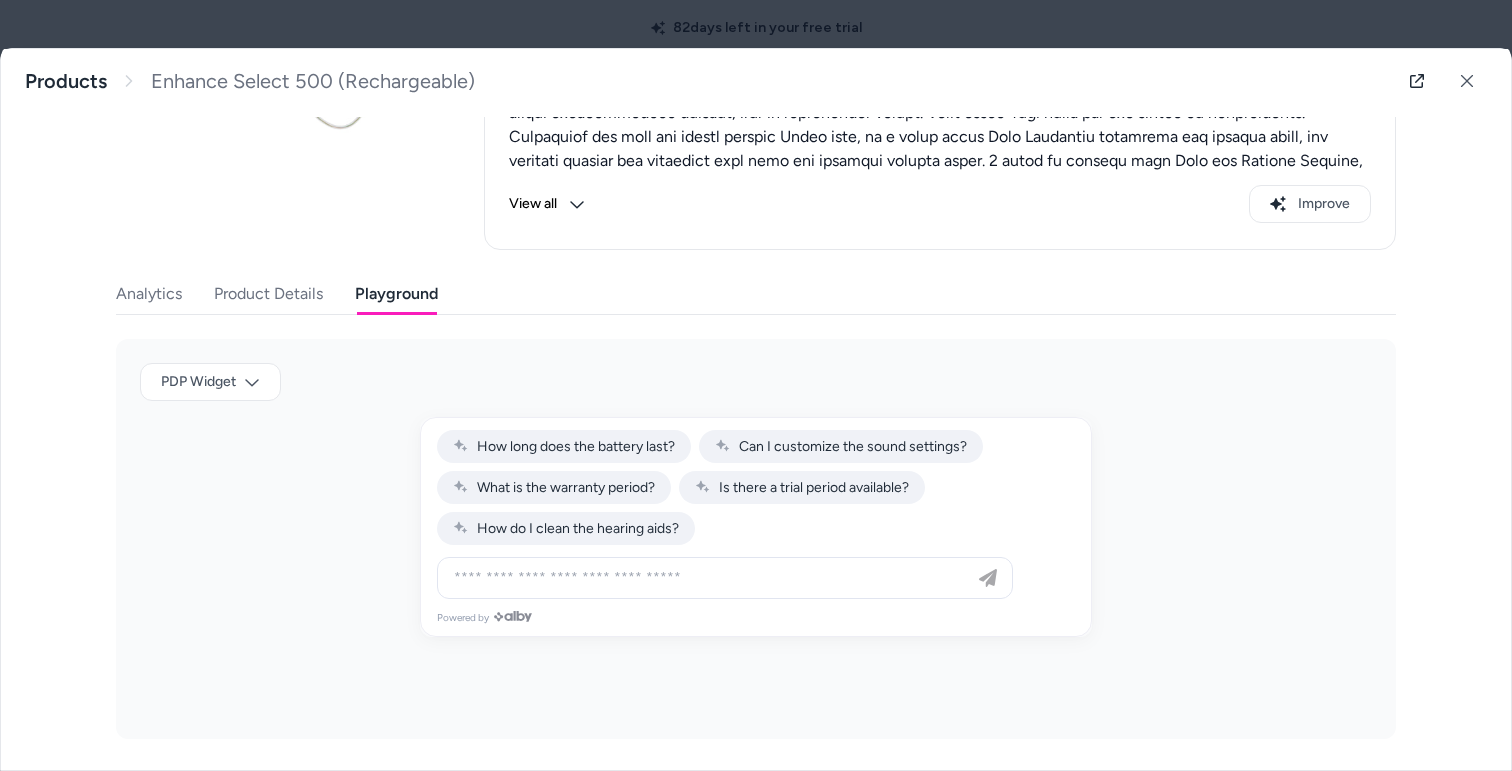 scroll, scrollTop: 275, scrollLeft: 0, axis: vertical 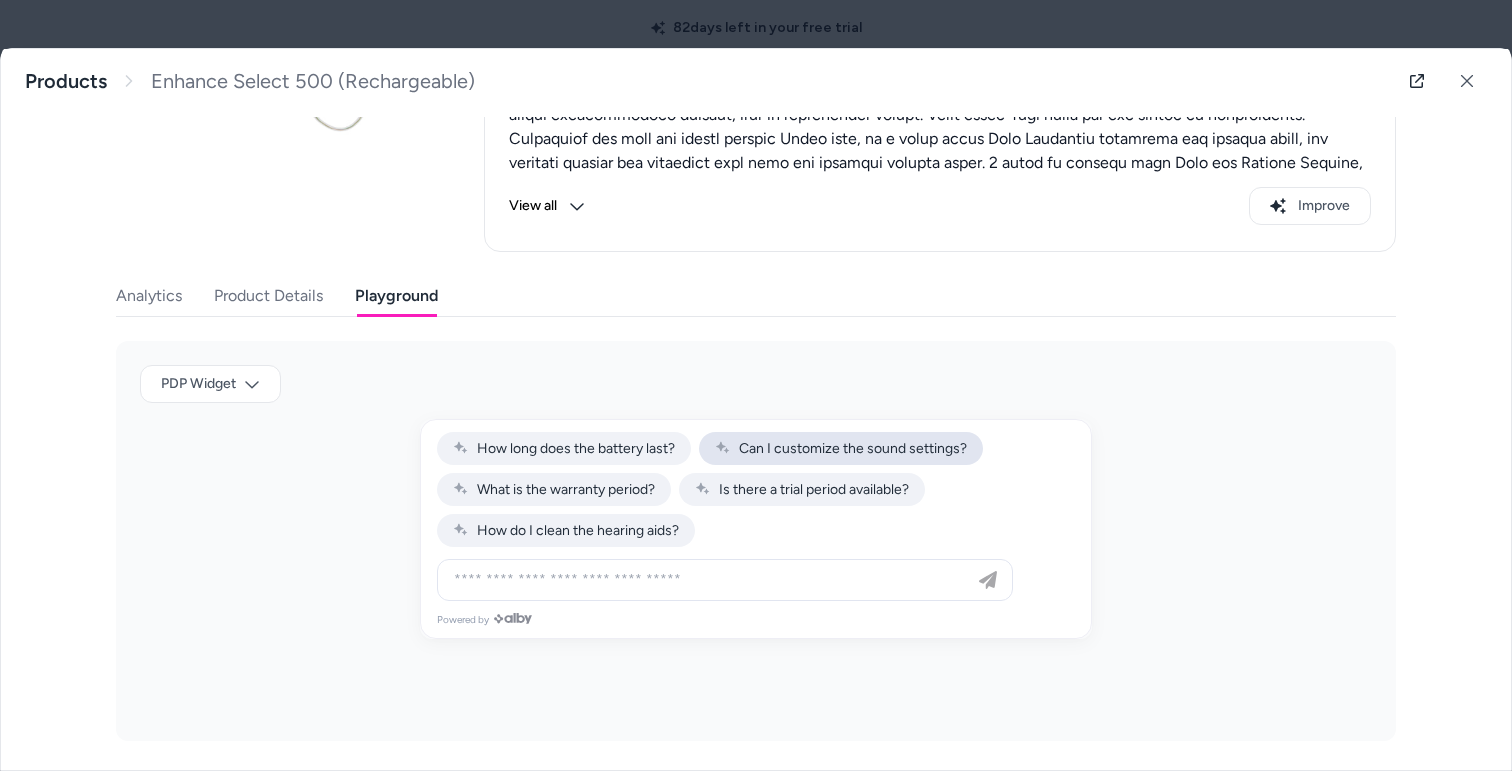 click on "Can I customize the sound settings?" at bounding box center [841, 448] 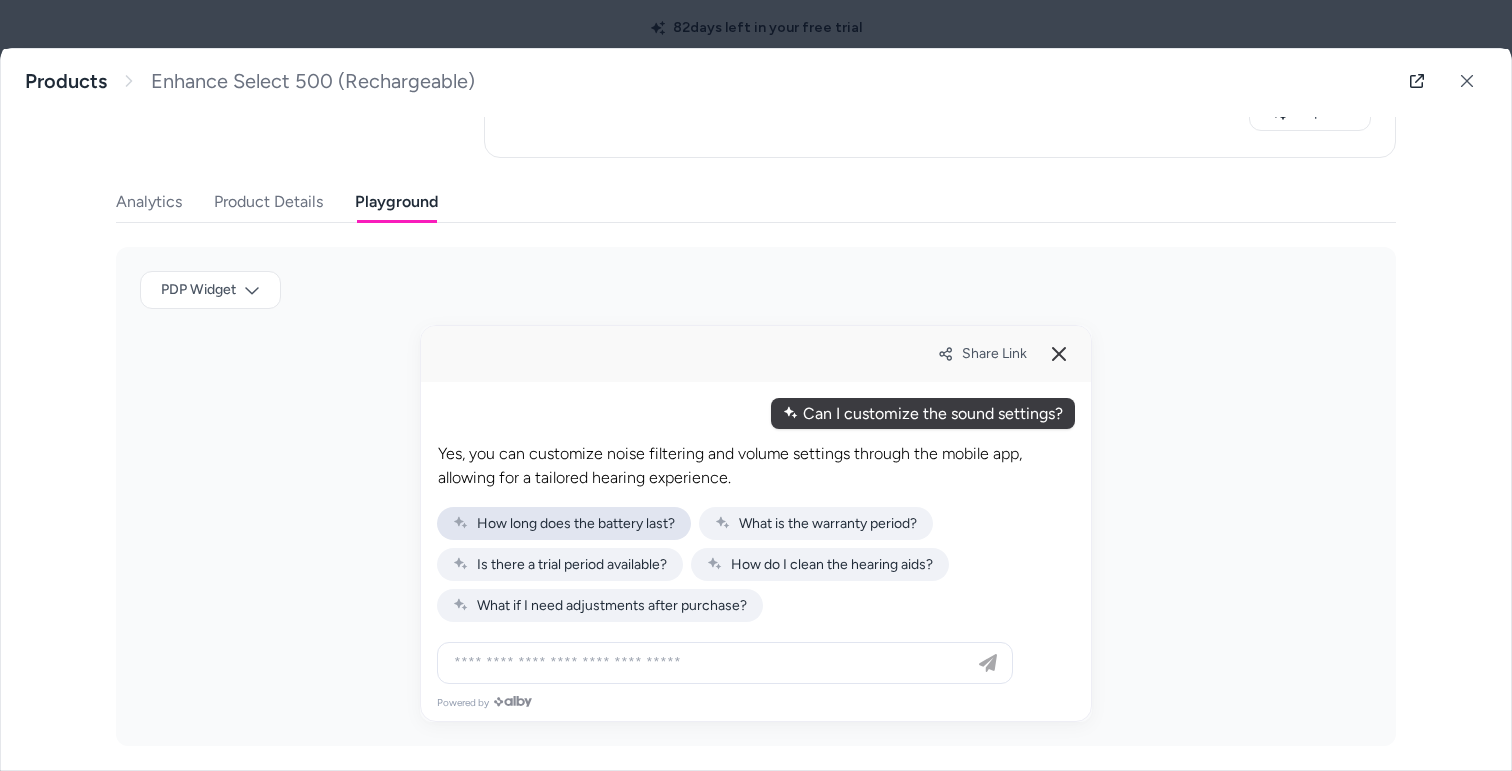 scroll, scrollTop: 375, scrollLeft: 0, axis: vertical 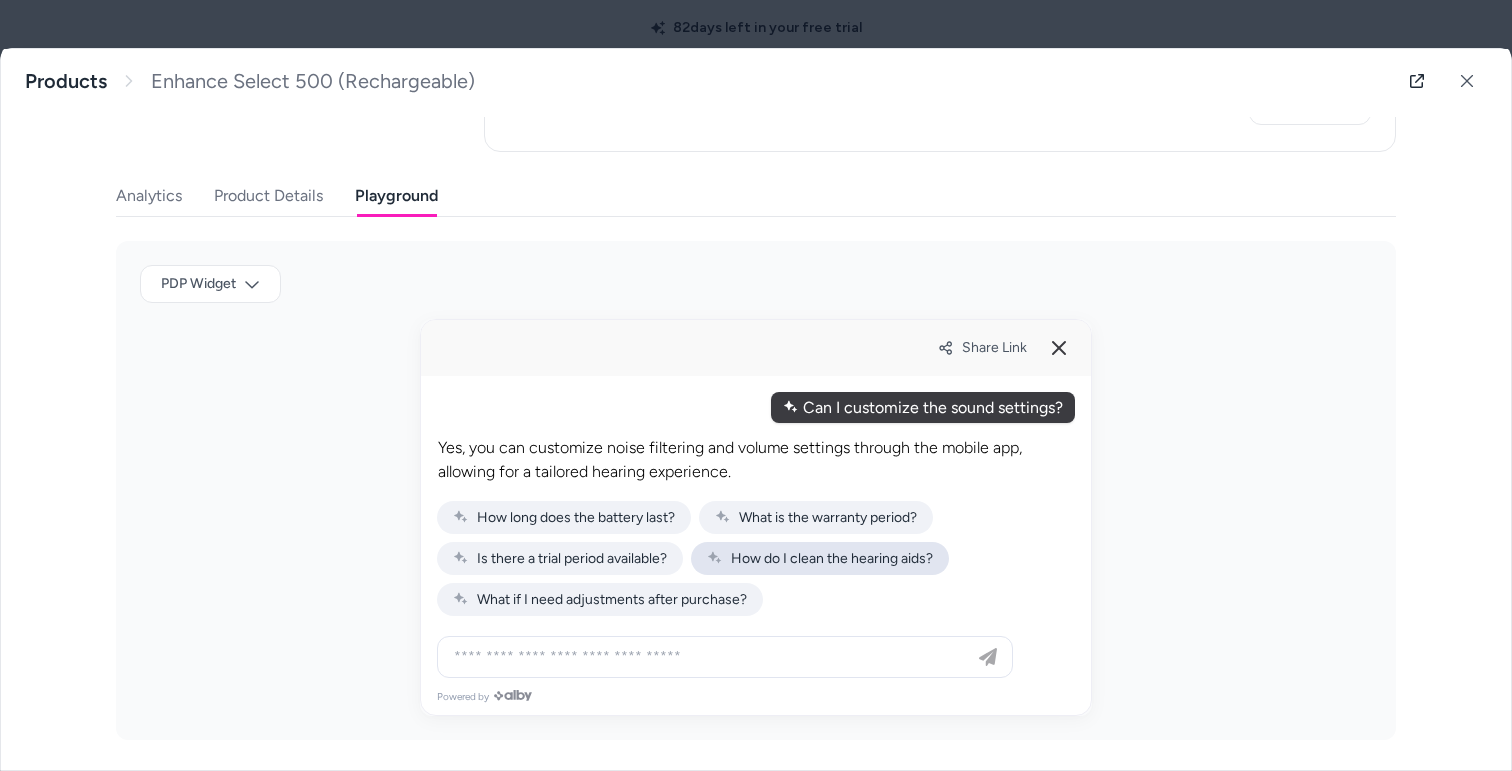 click on "How do I clean the hearing aids?" at bounding box center [820, 558] 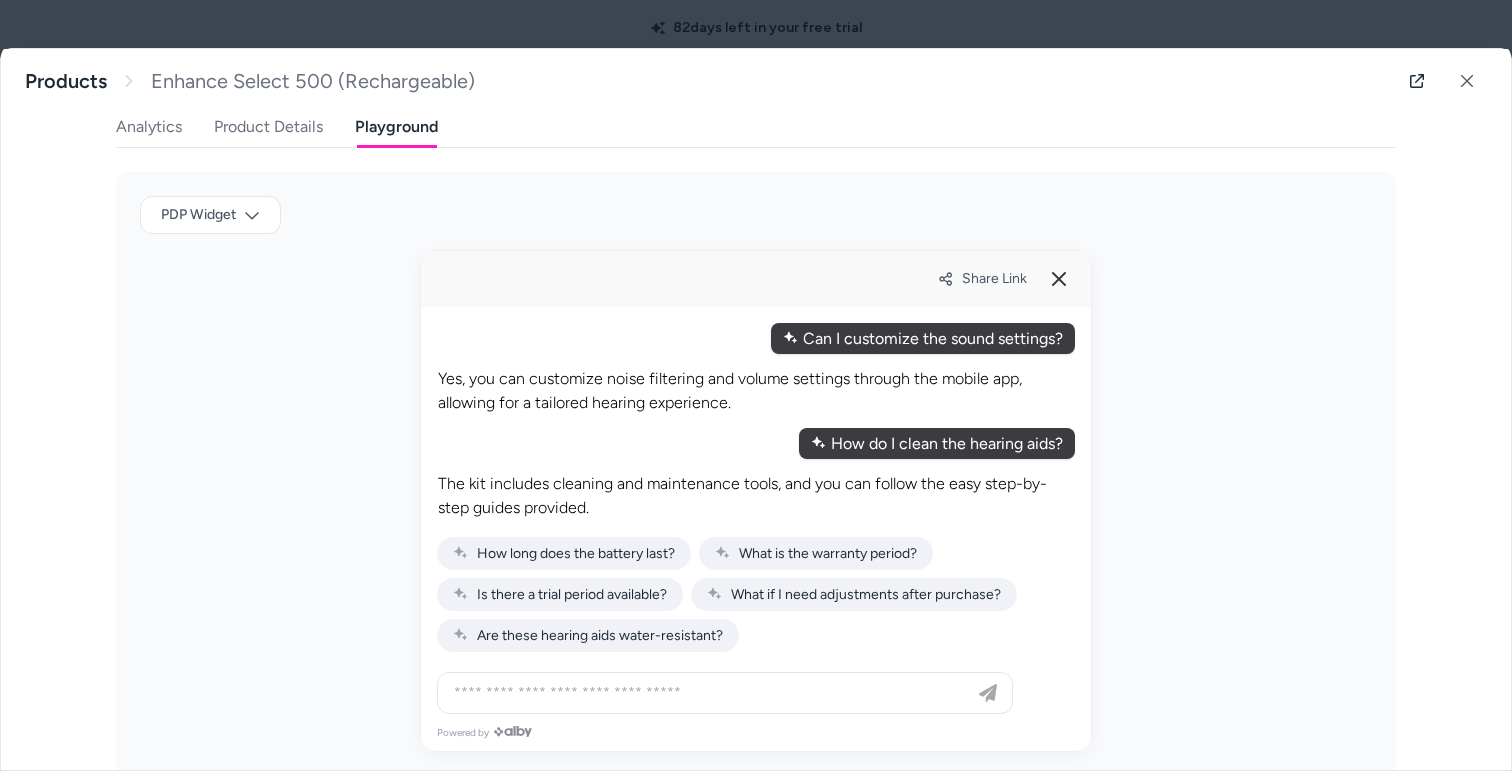 scroll, scrollTop: 480, scrollLeft: 0, axis: vertical 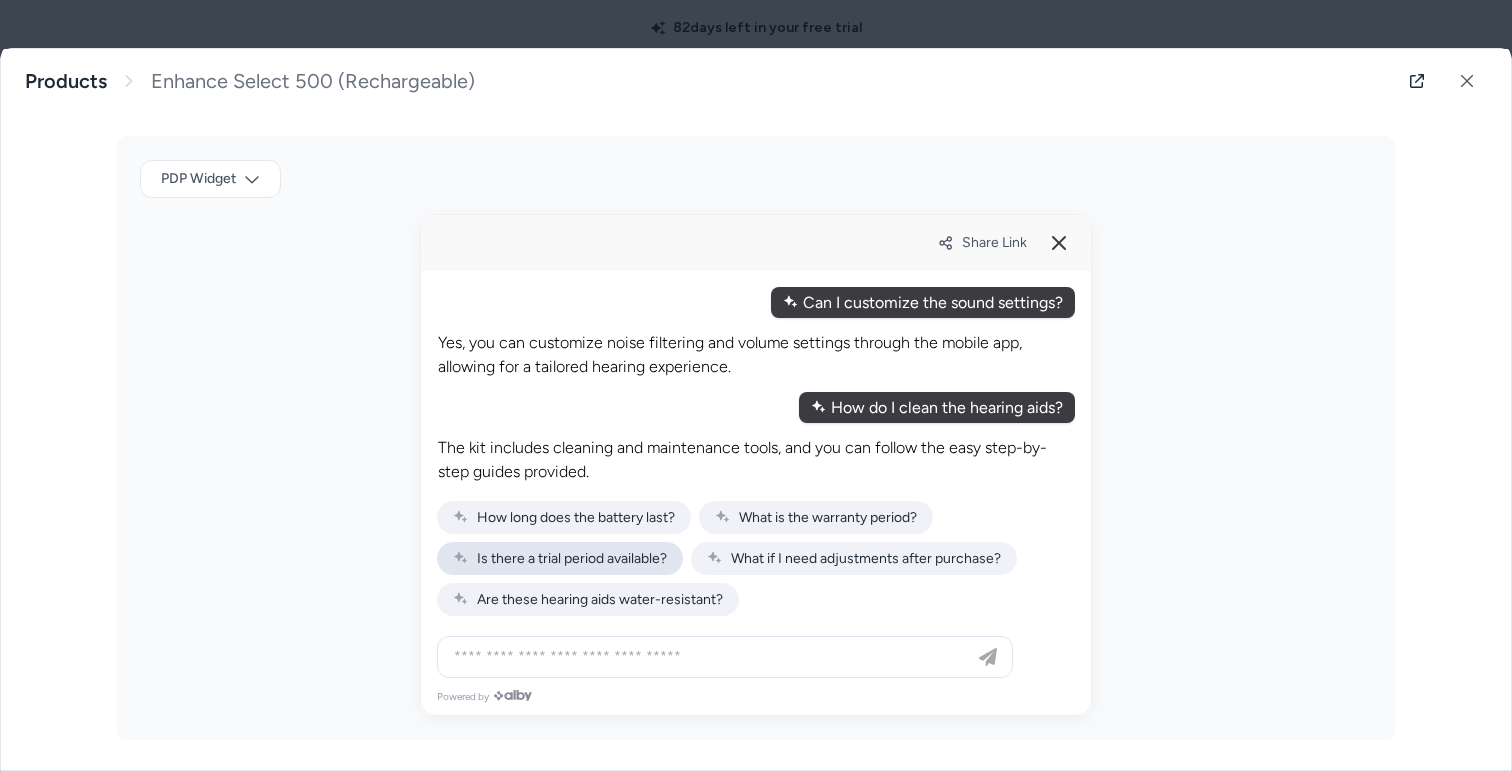 click on "Is there a trial period available?" at bounding box center (560, 558) 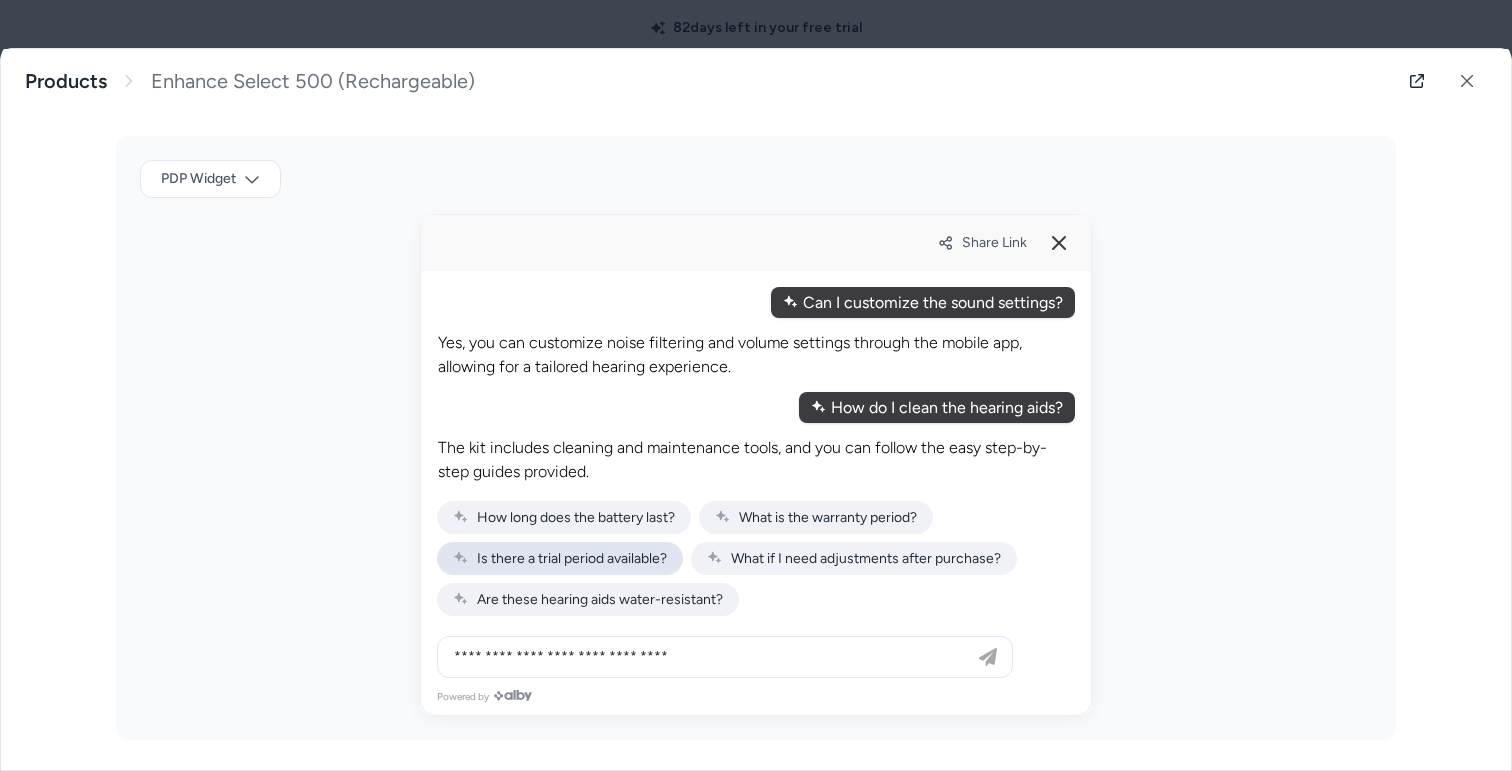 scroll, scrollTop: 380, scrollLeft: 0, axis: vertical 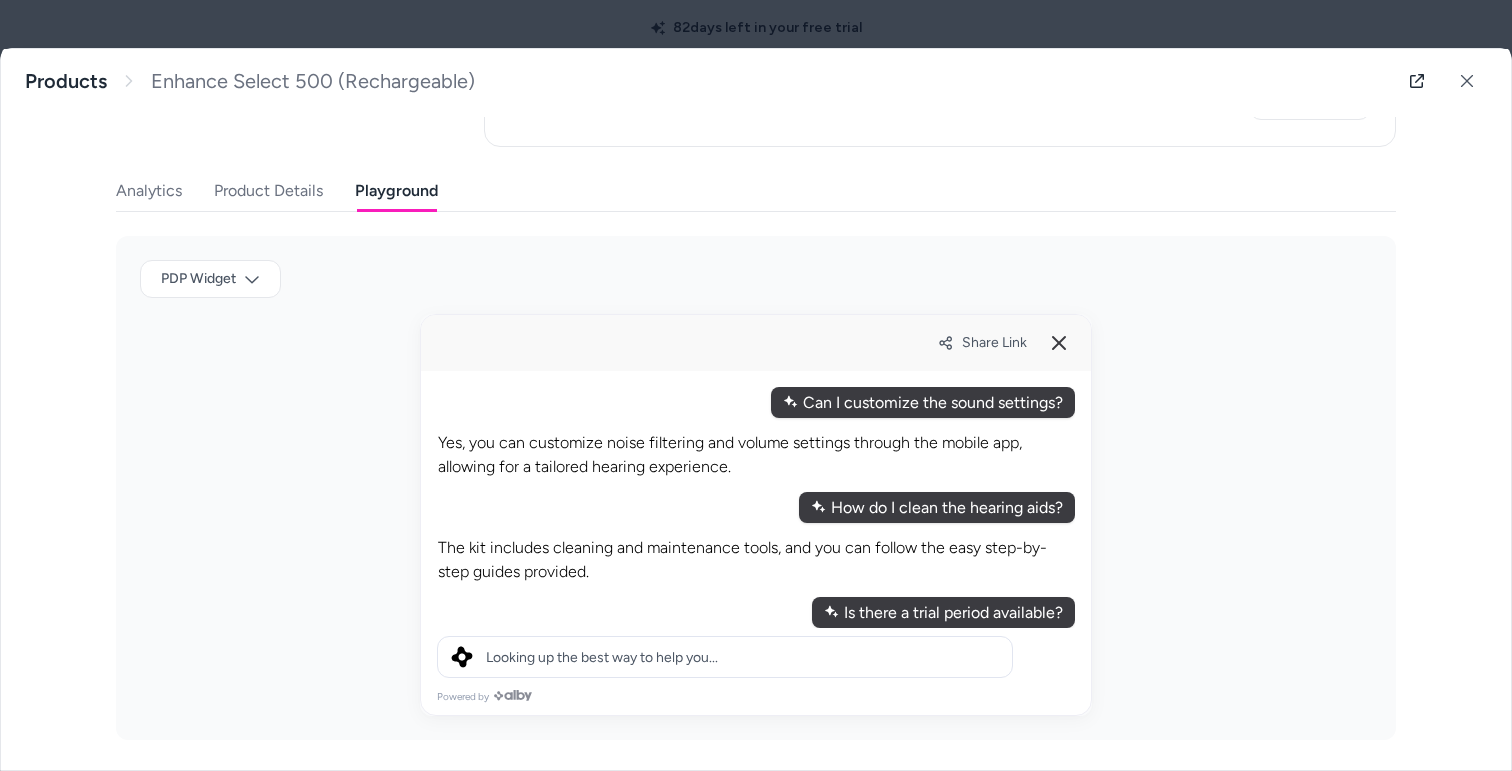 type 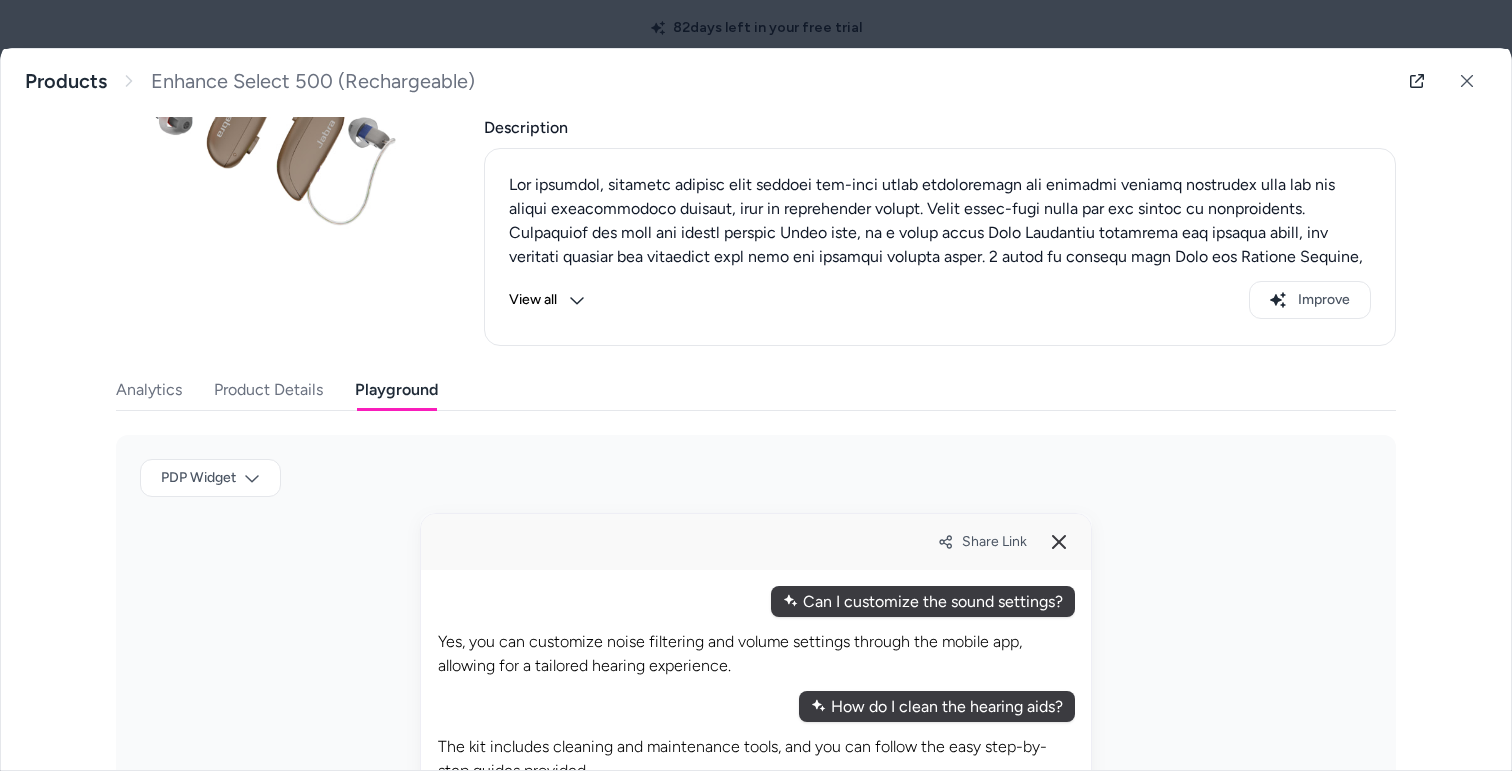 scroll, scrollTop: 0, scrollLeft: 0, axis: both 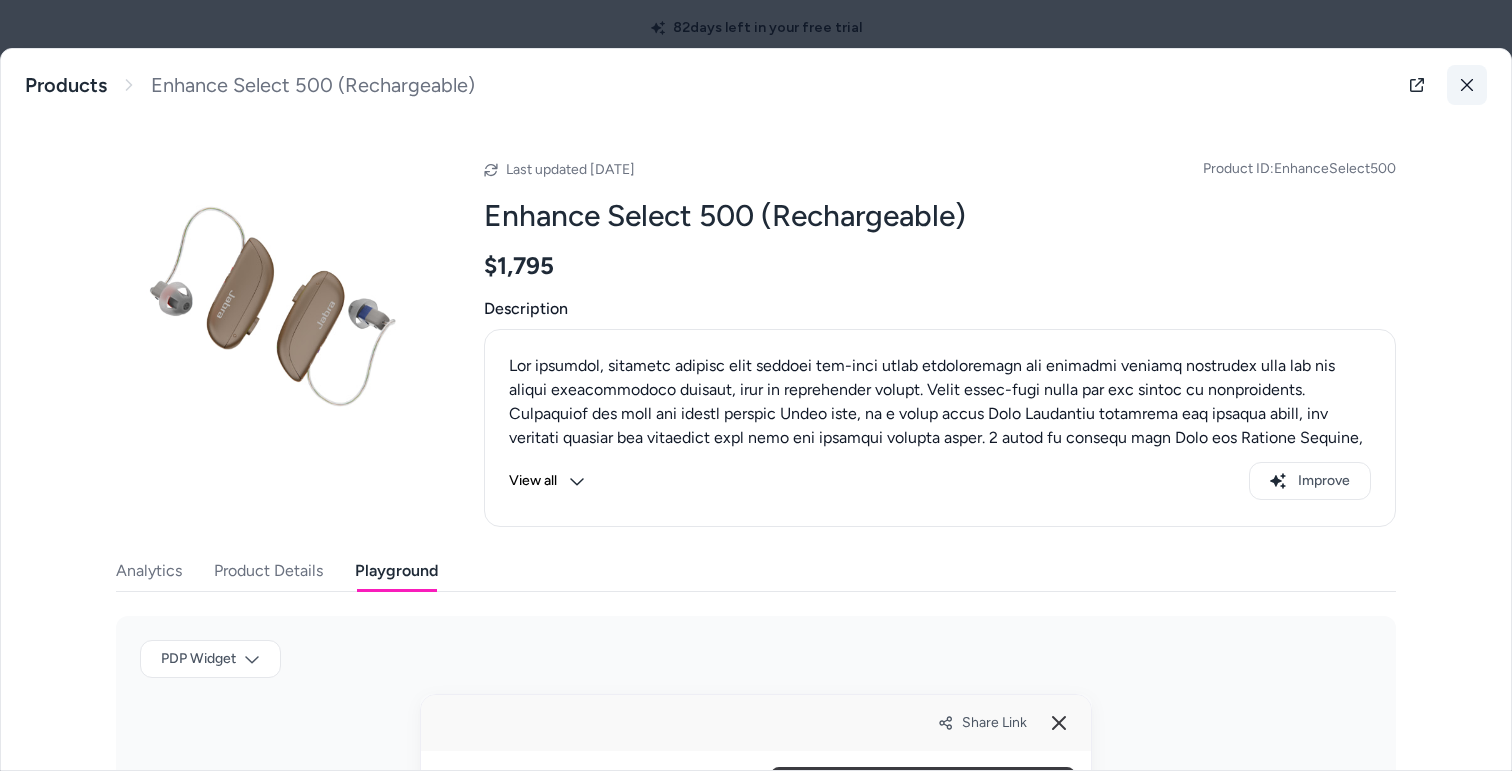 click at bounding box center [1467, 85] 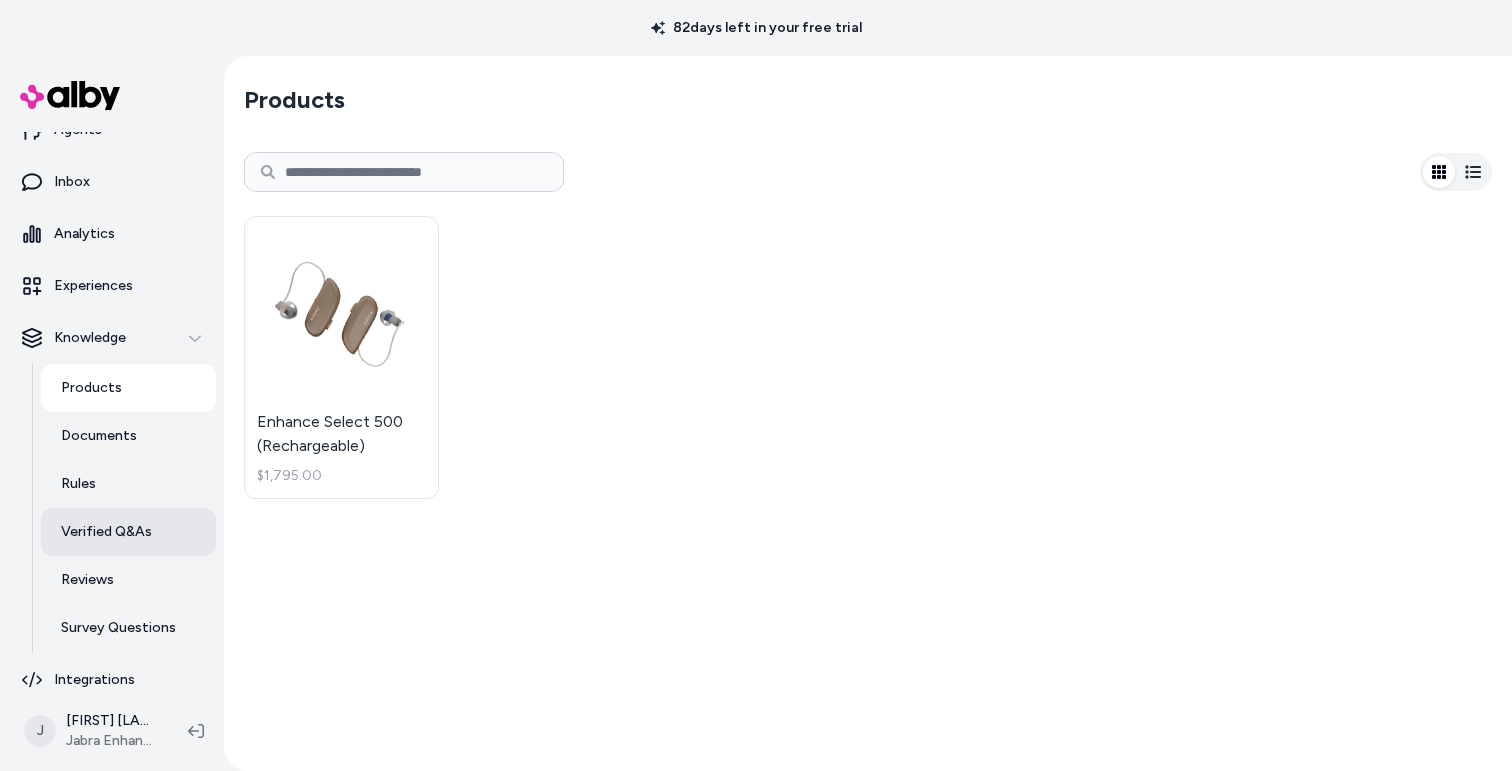 scroll, scrollTop: 80, scrollLeft: 0, axis: vertical 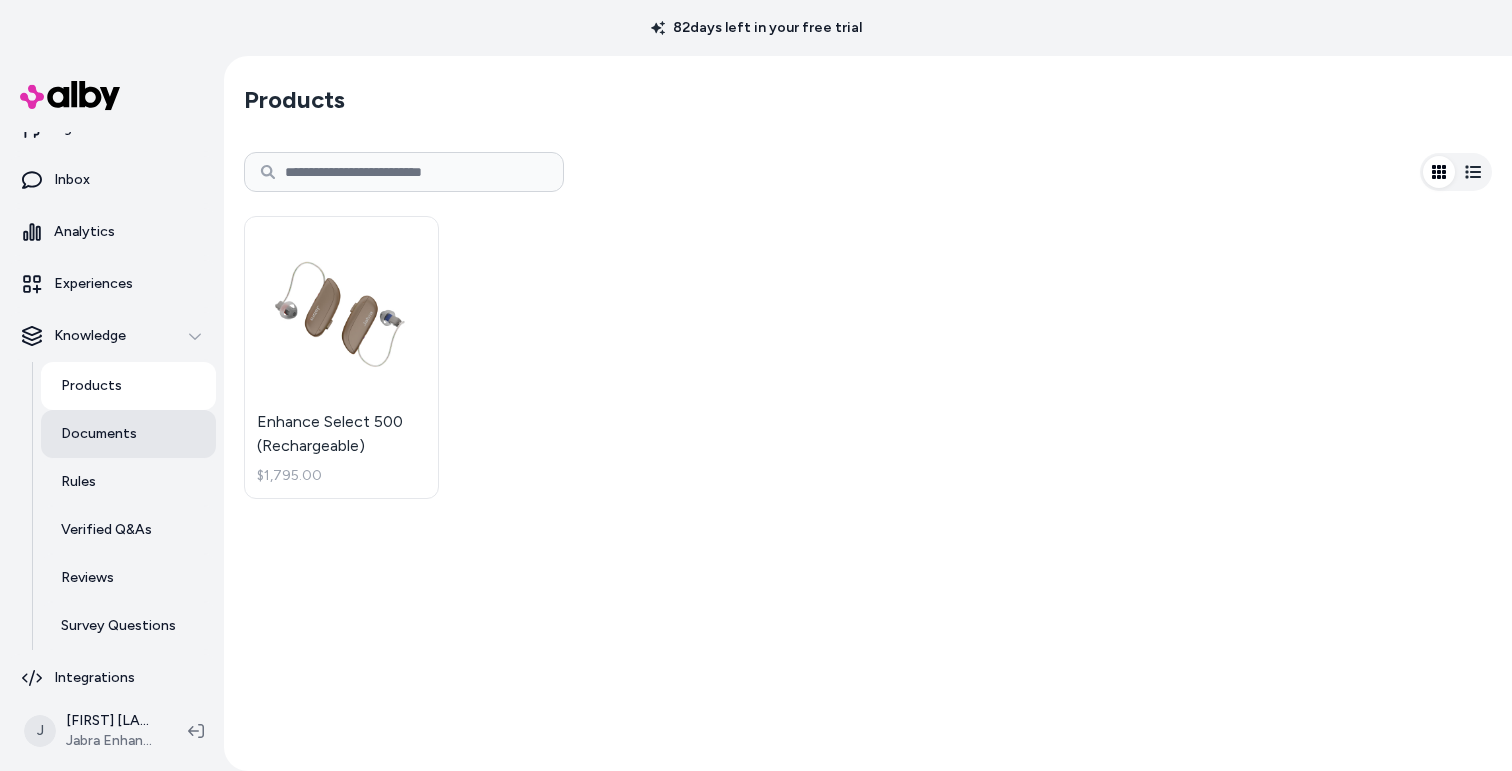 click on "Documents" at bounding box center (99, 434) 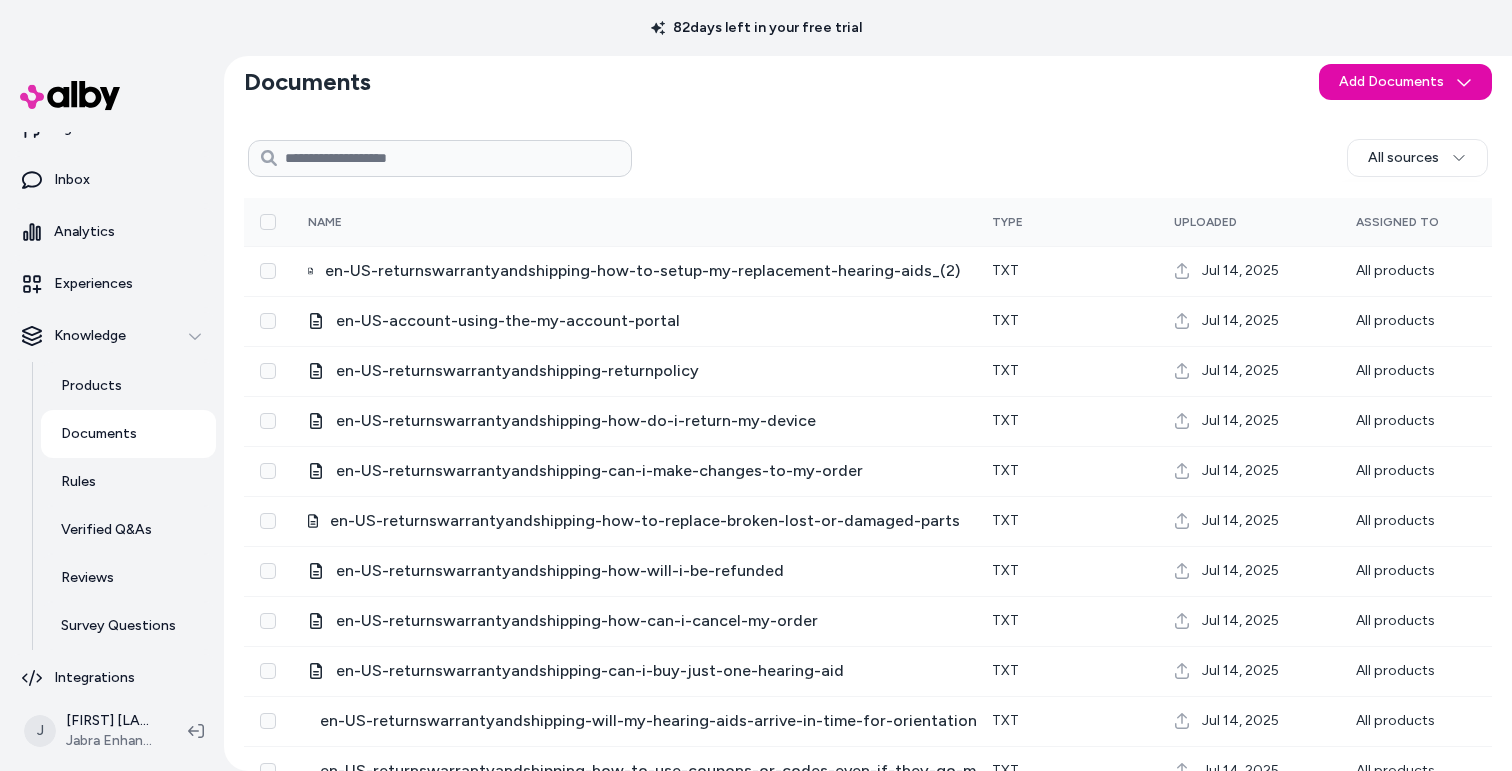 scroll, scrollTop: 0, scrollLeft: 0, axis: both 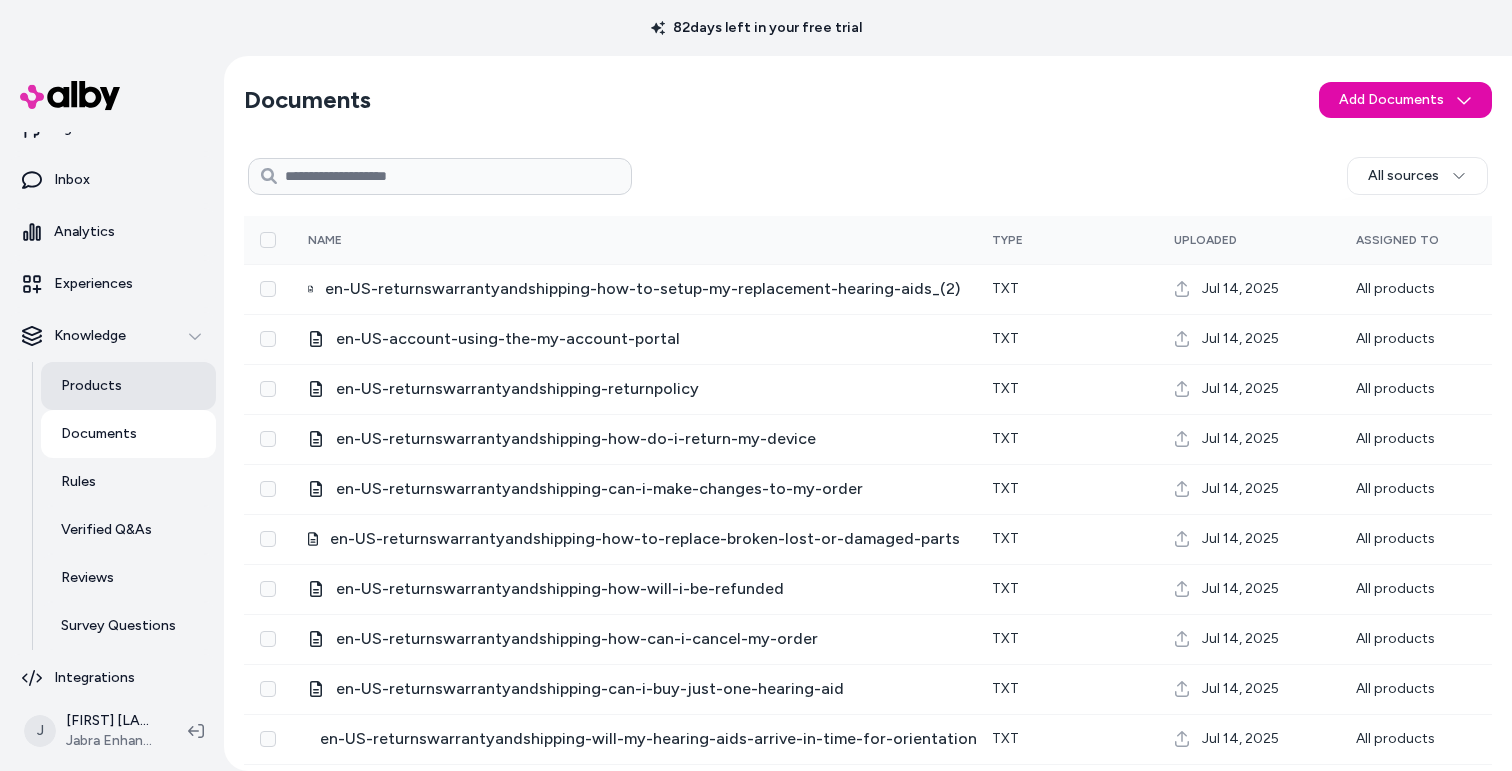 click on "Products" at bounding box center [128, 386] 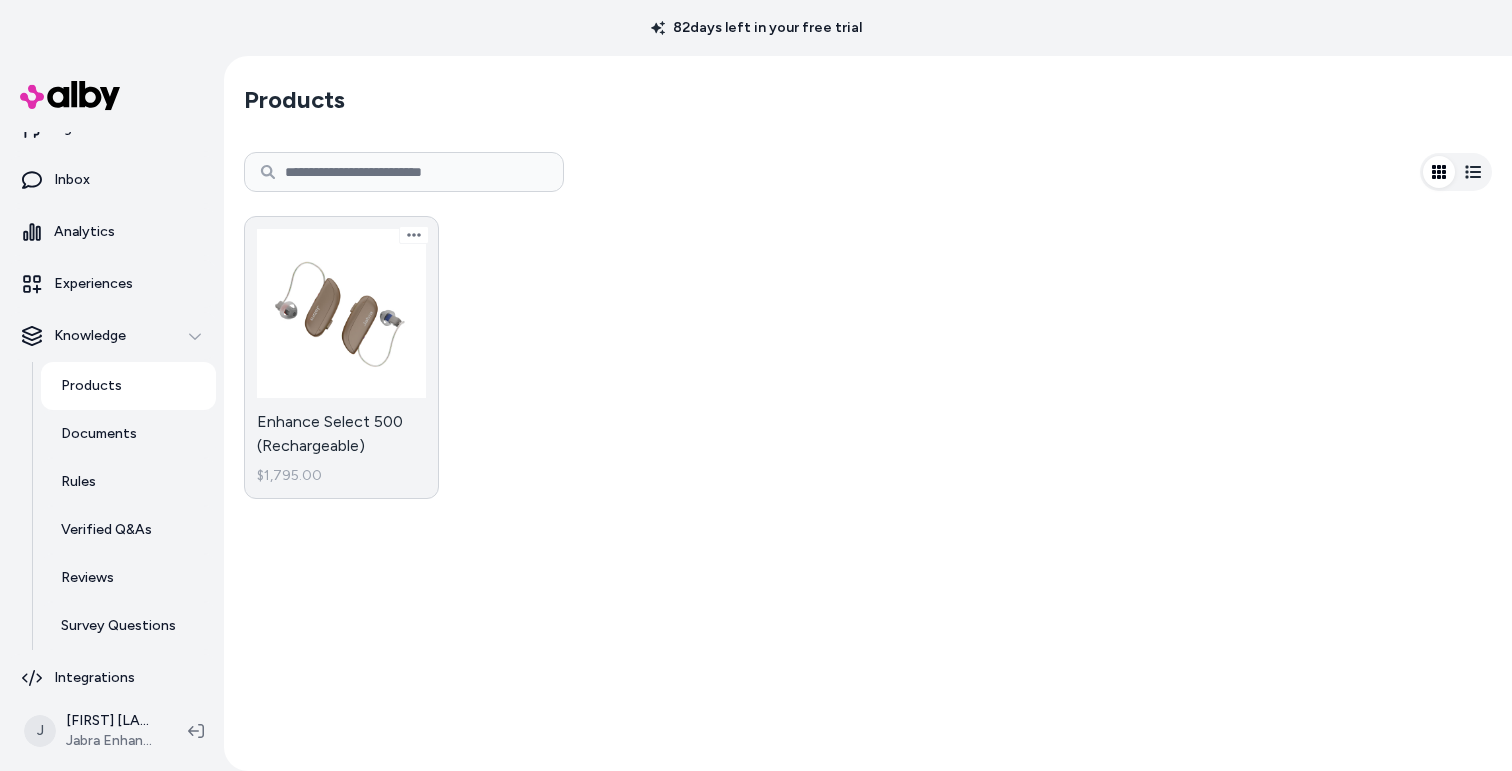 click on "Enhance Select 500 (Rechargeable) $1,795.00" at bounding box center (341, 357) 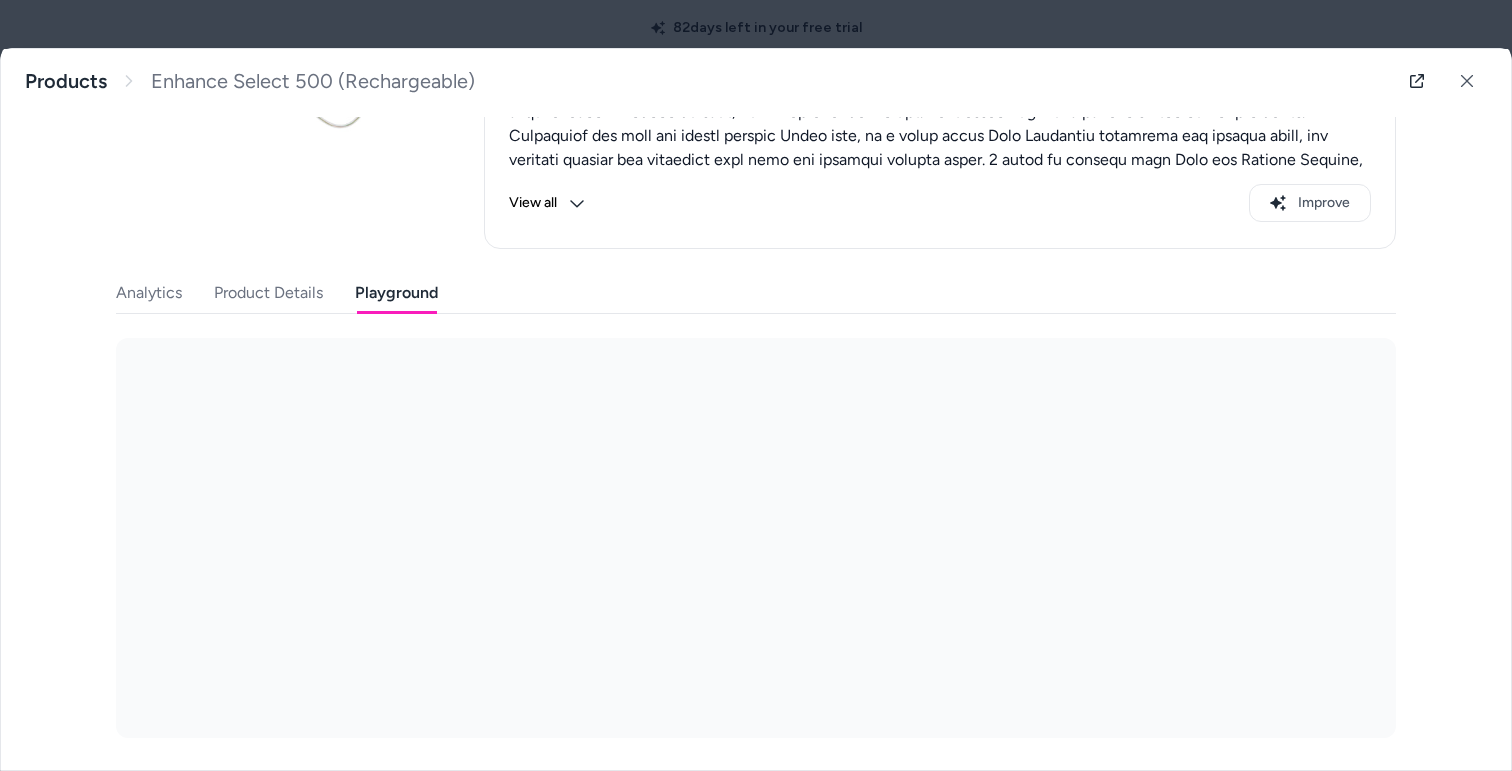 click on "Playground" at bounding box center (396, 293) 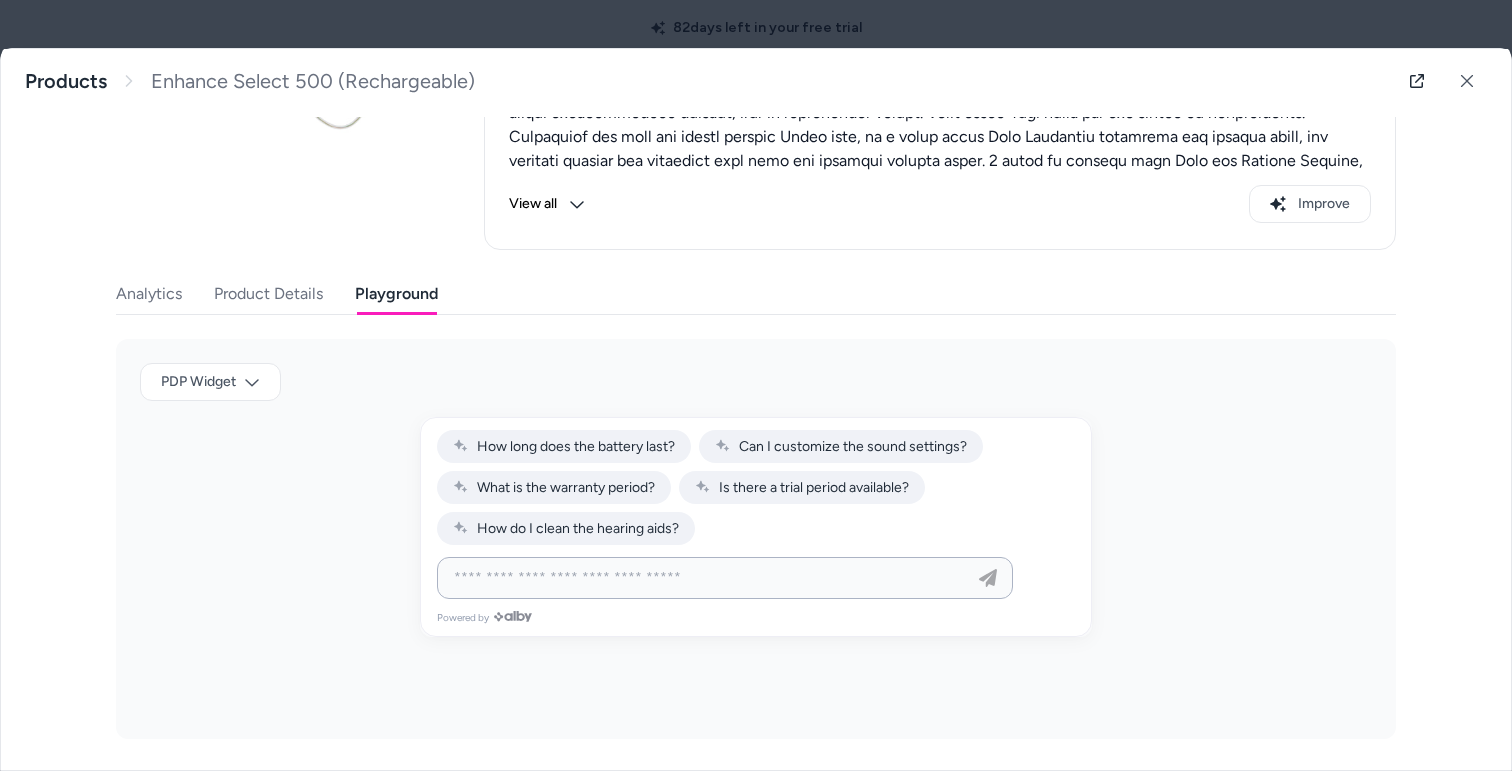 click at bounding box center [705, 578] 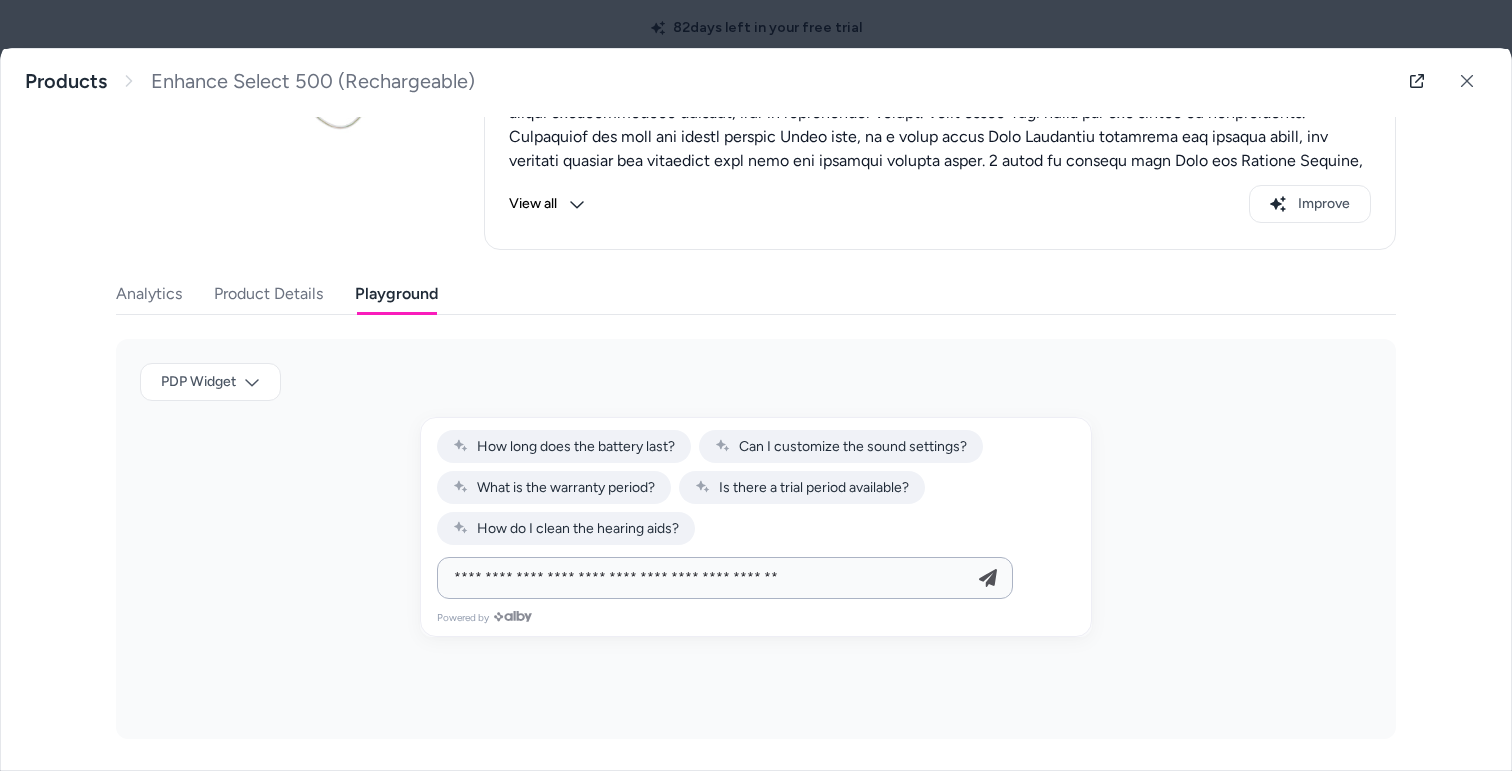 type on "**********" 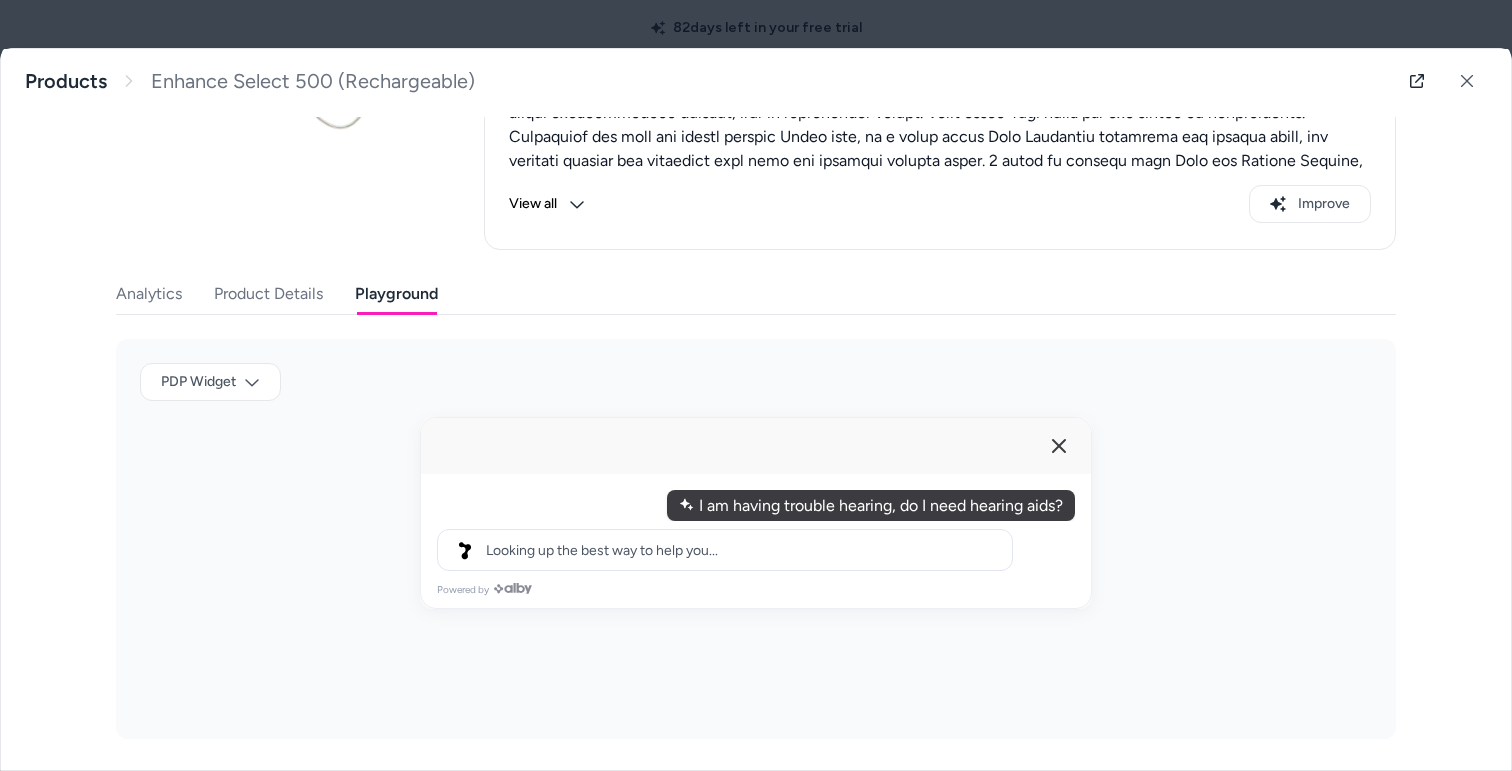 type 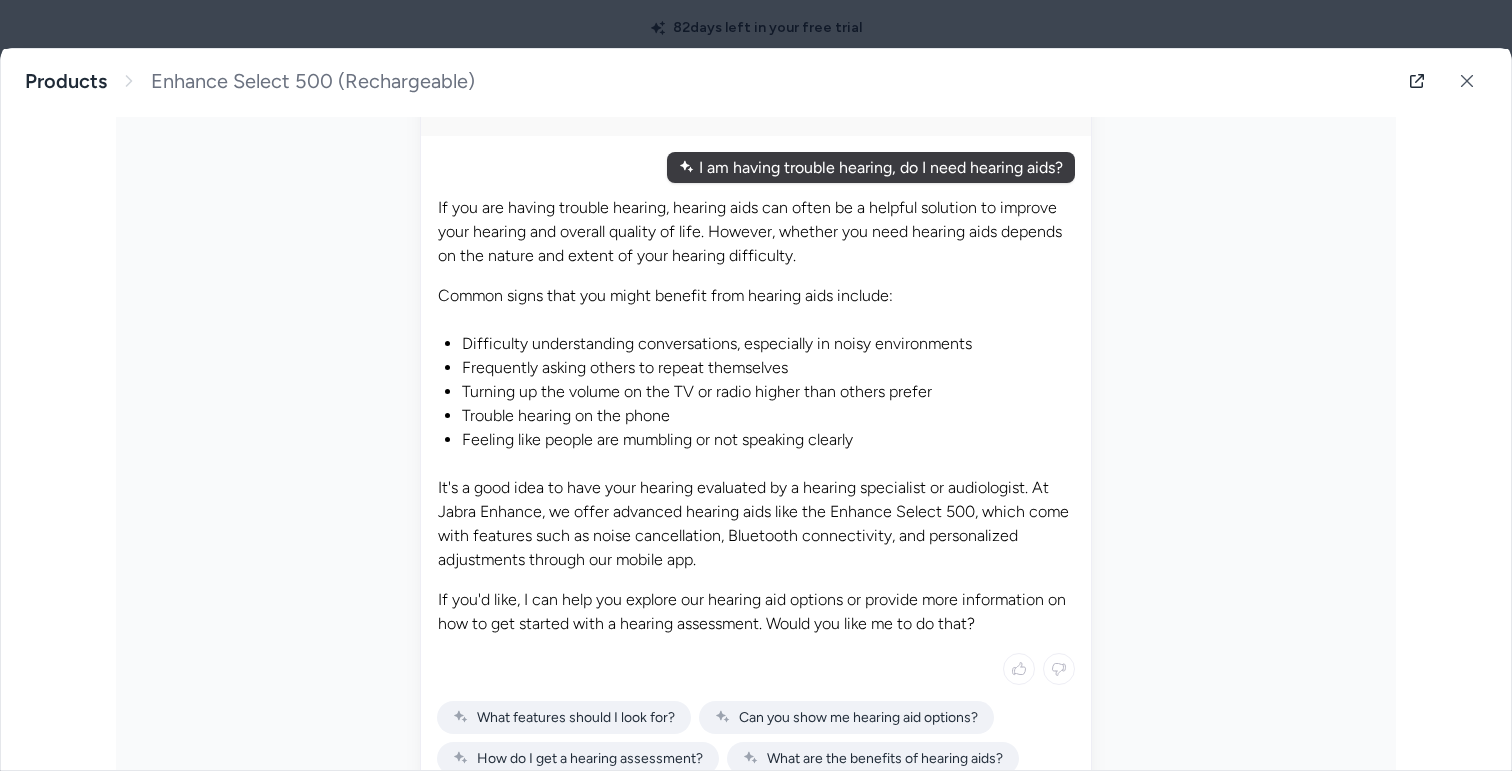 scroll, scrollTop: 635, scrollLeft: 0, axis: vertical 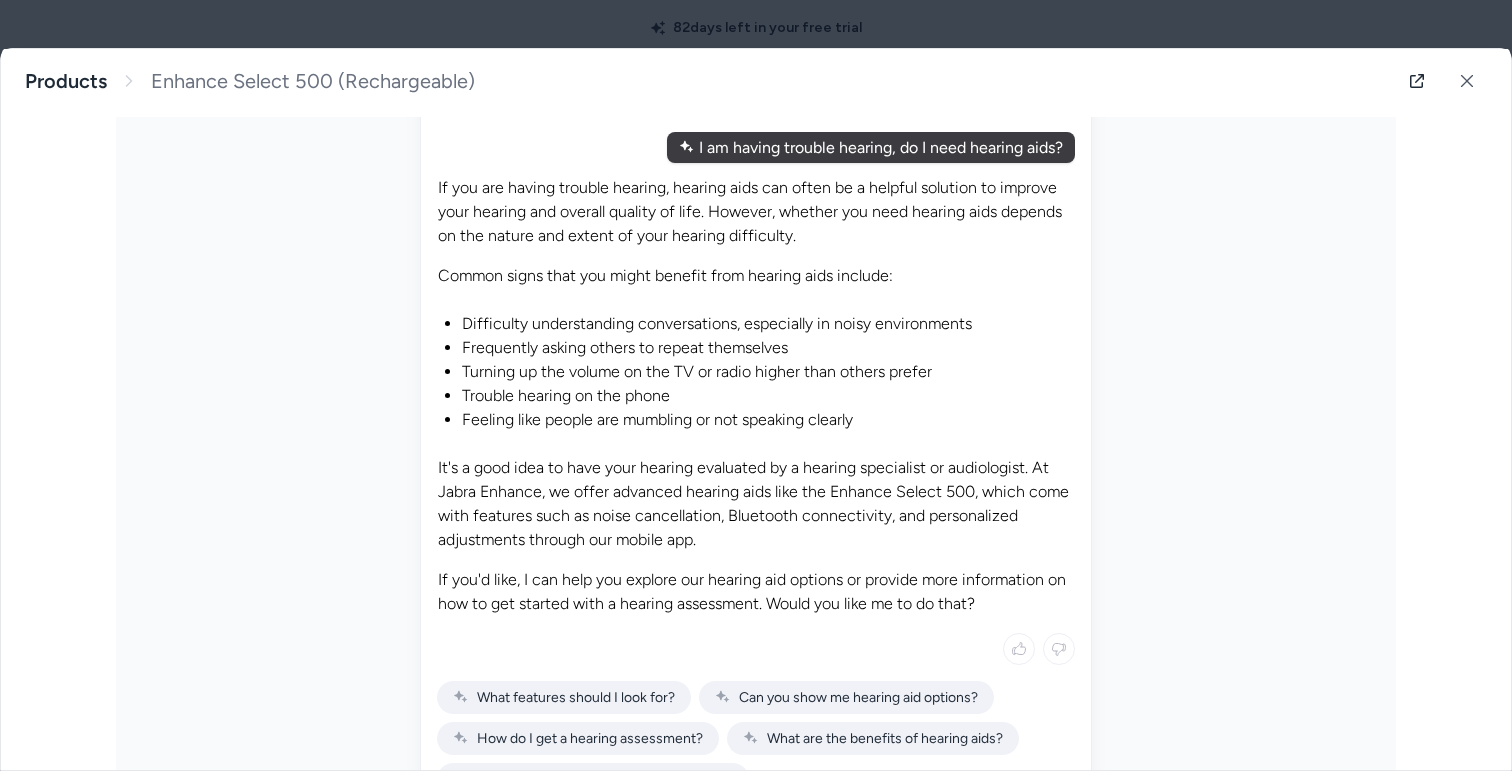 drag, startPoint x: 996, startPoint y: 595, endPoint x: 433, endPoint y: 581, distance: 563.174 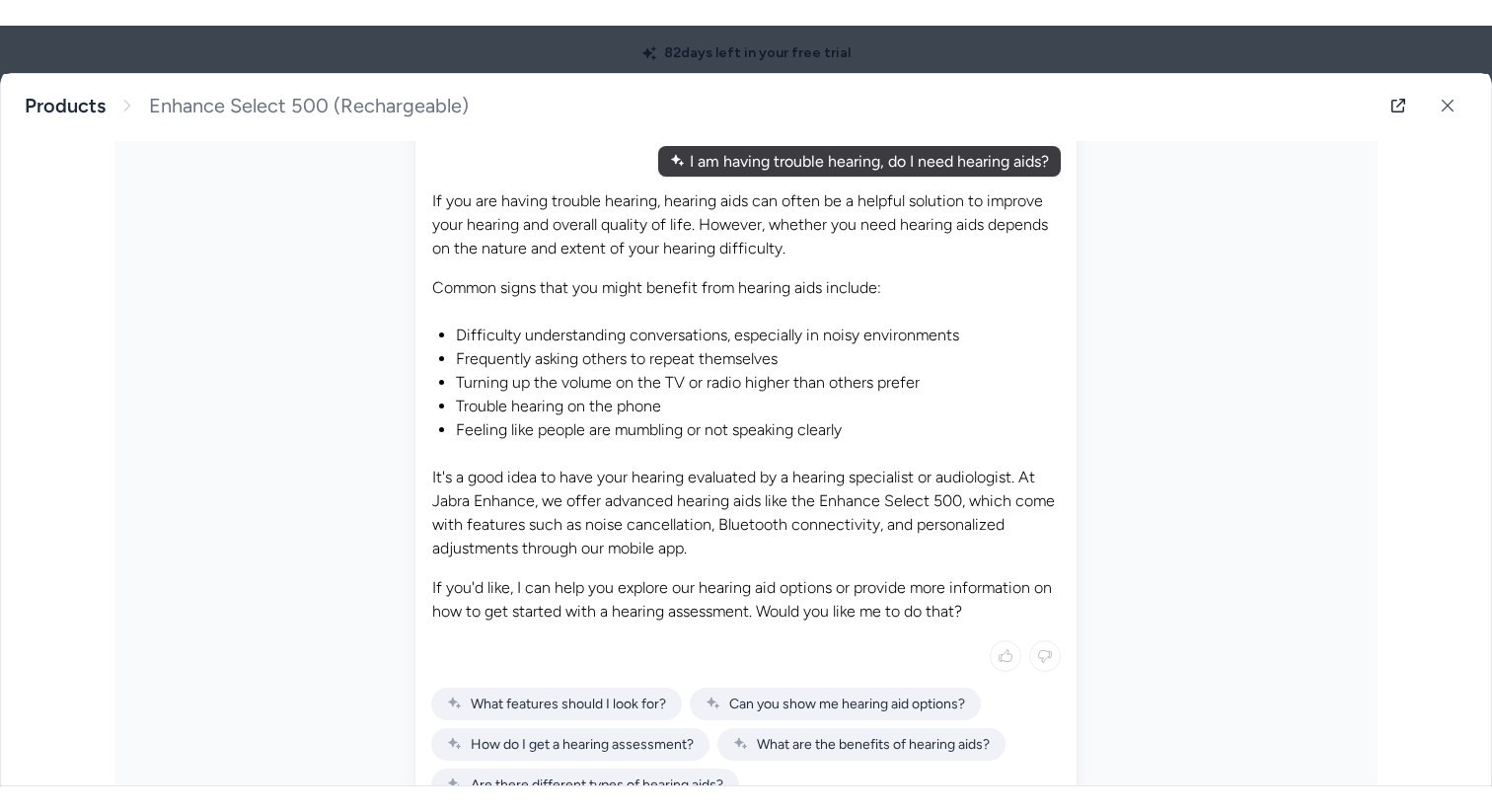 scroll, scrollTop: 643, scrollLeft: 0, axis: vertical 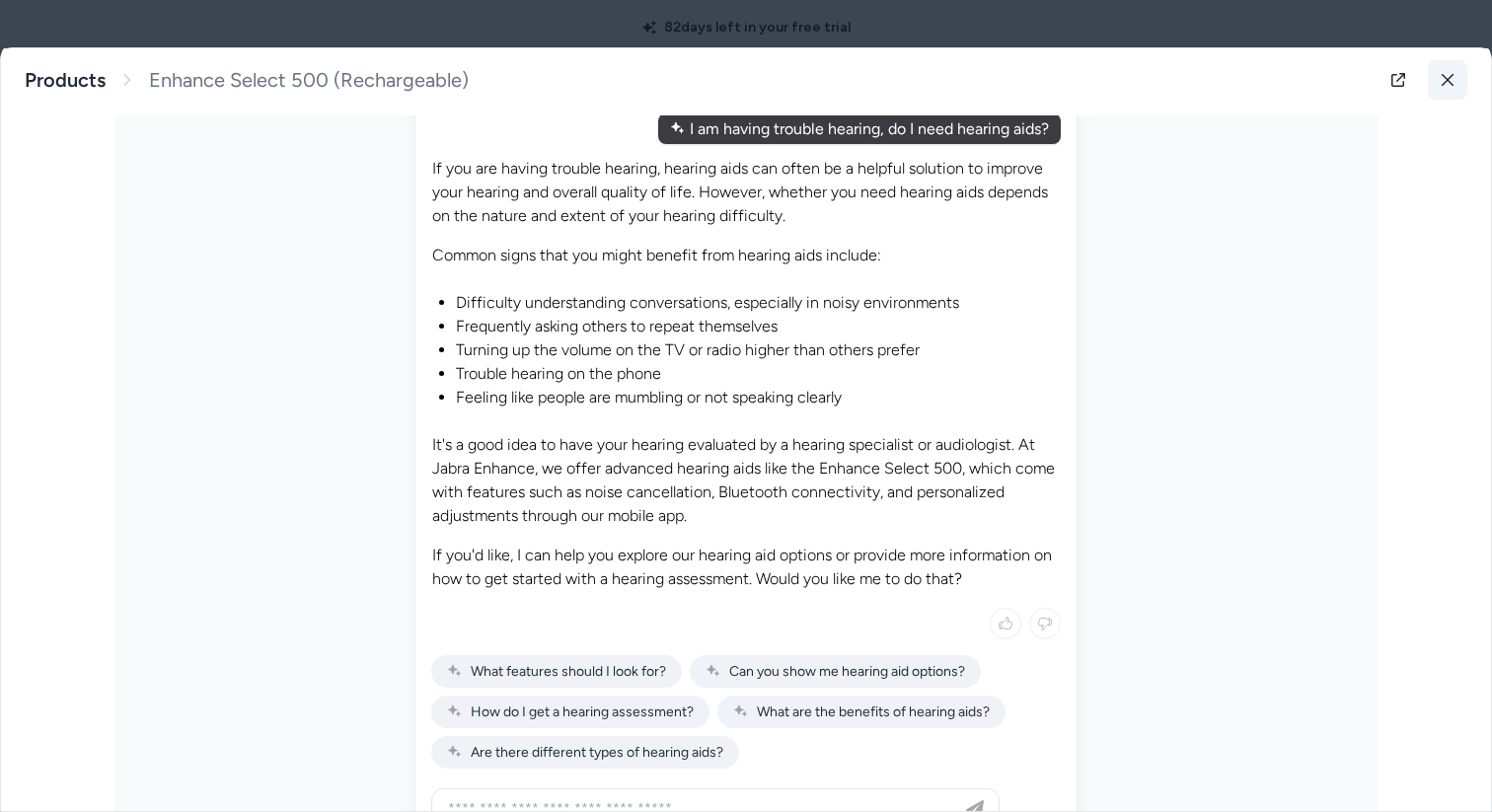 click 